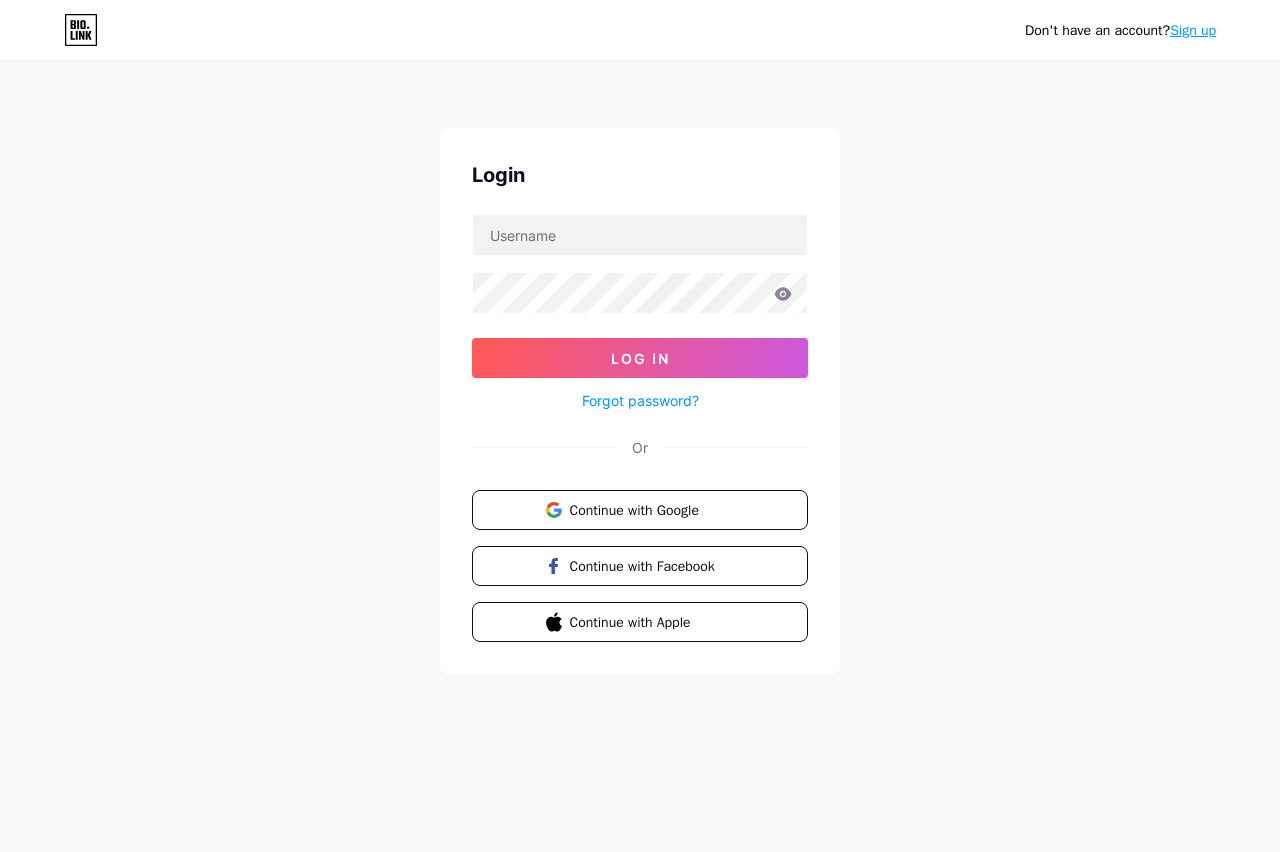 scroll, scrollTop: 0, scrollLeft: 0, axis: both 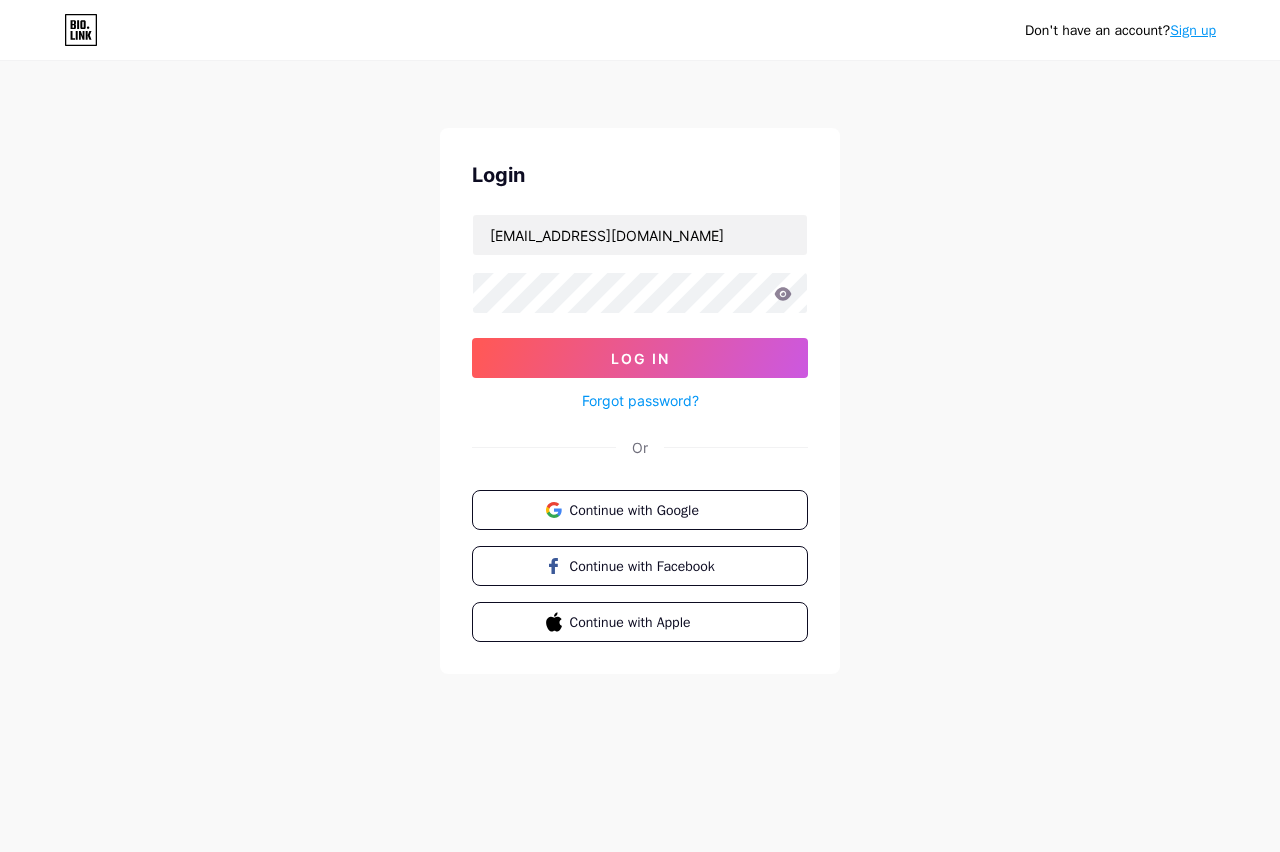 type on "[EMAIL_ADDRESS][DOMAIN_NAME]" 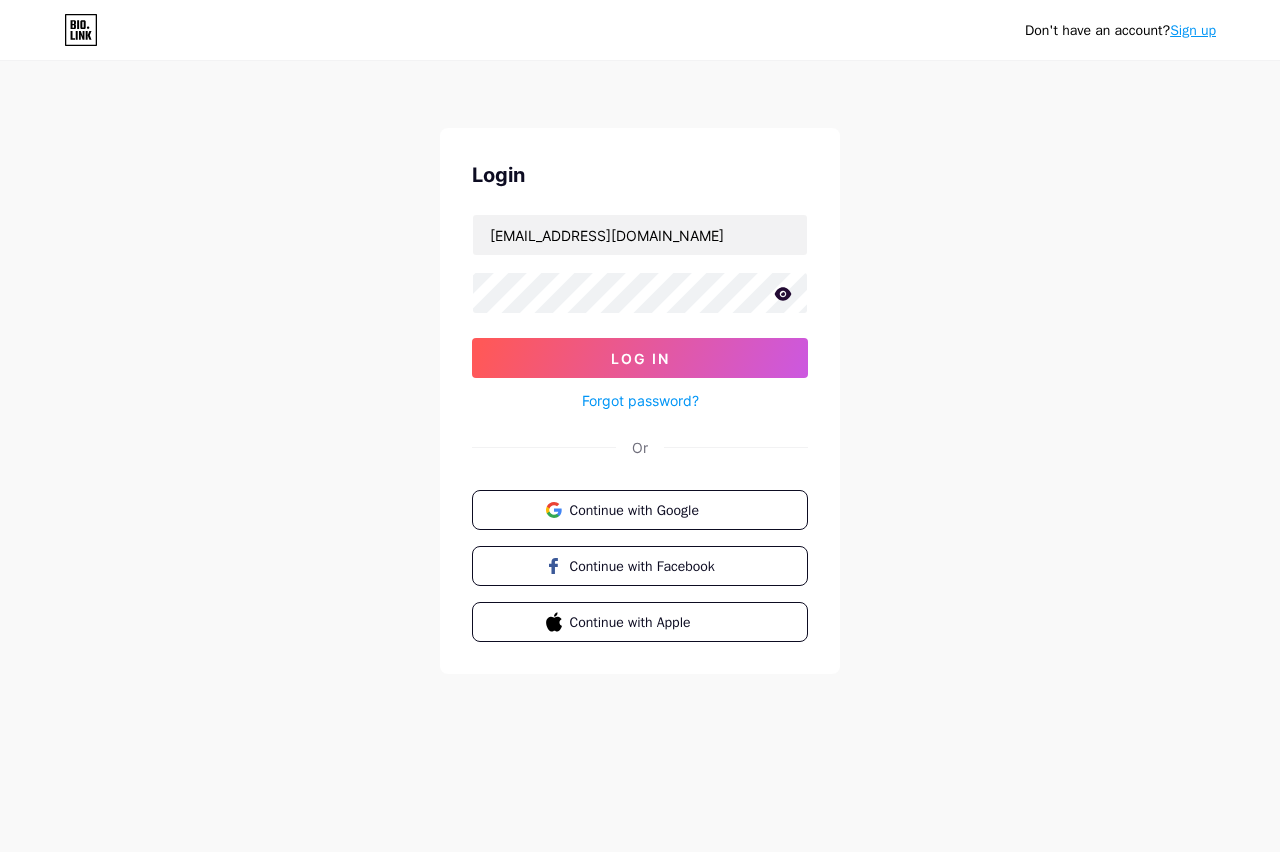 click 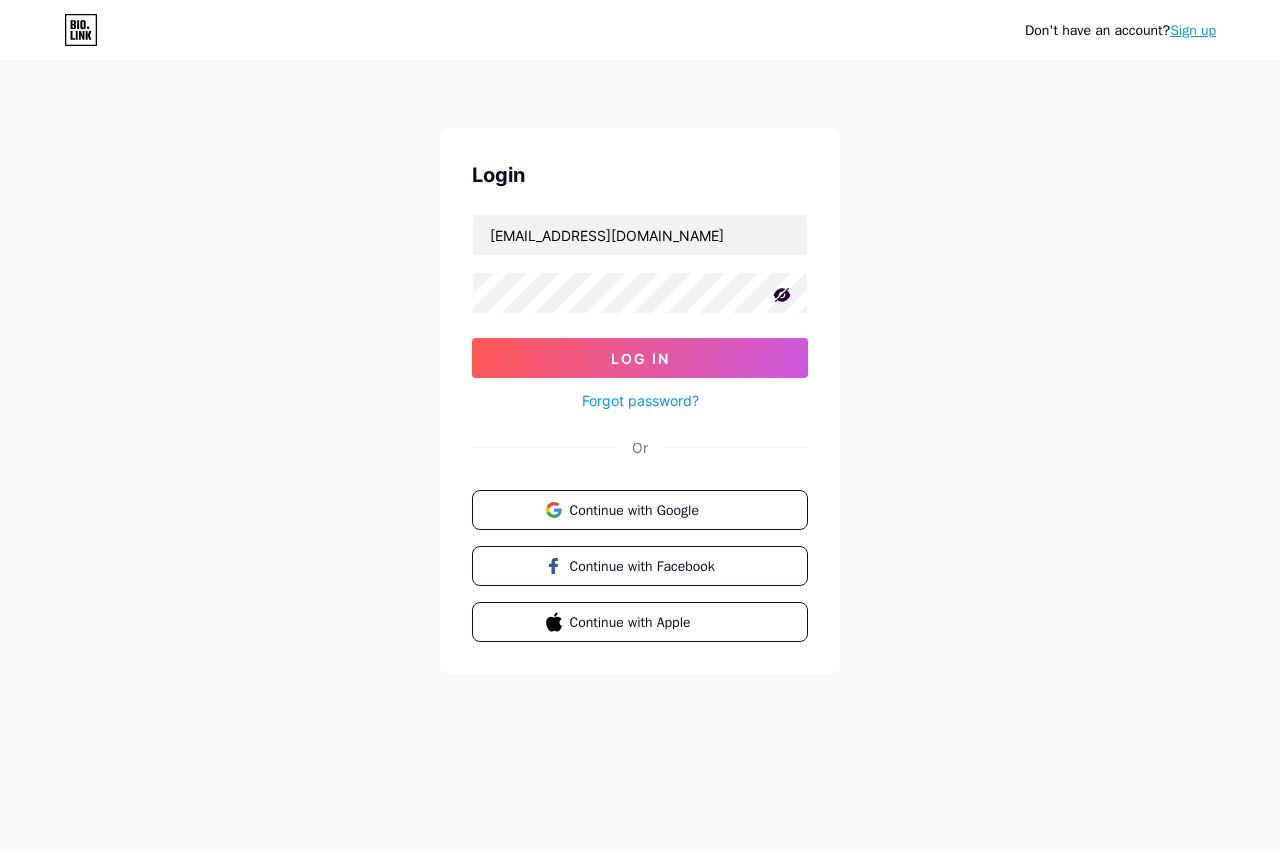 click 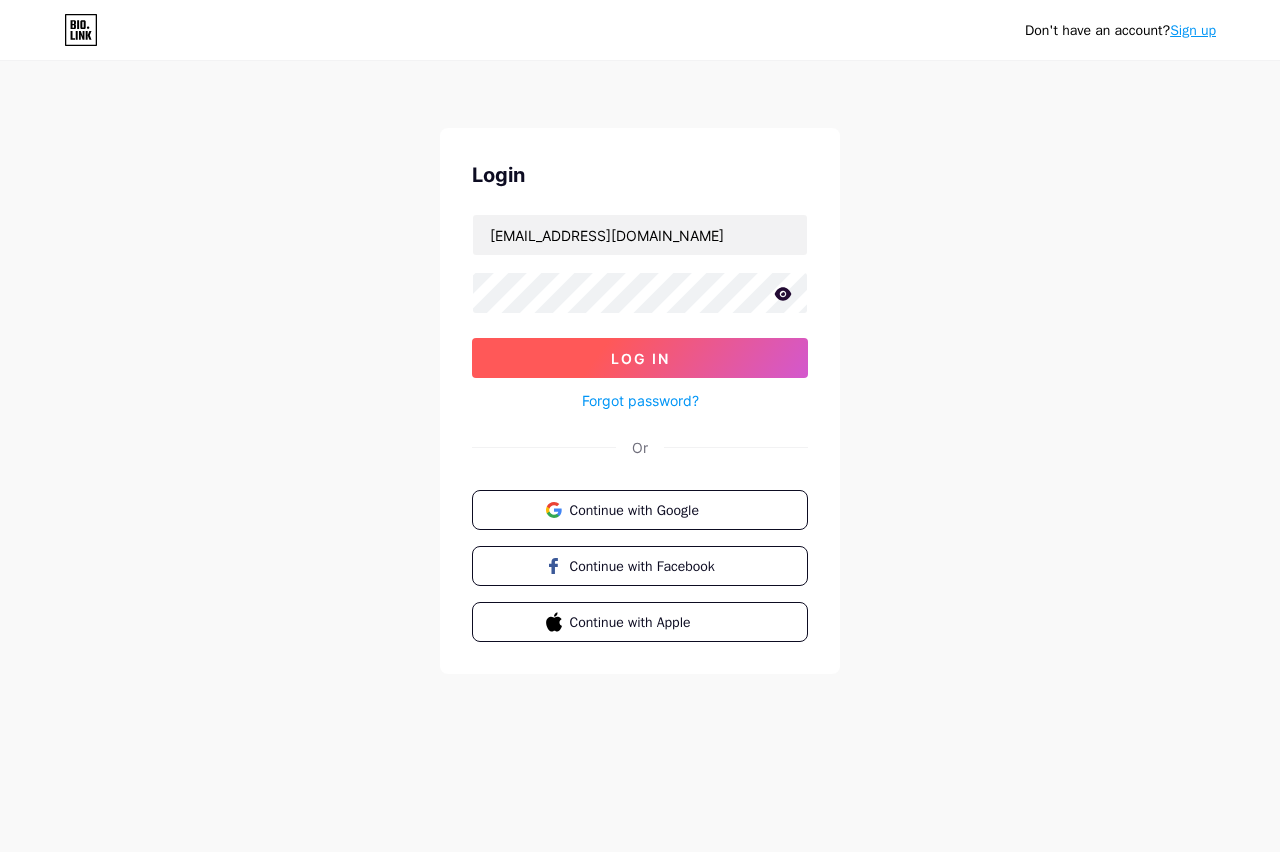 click on "Log In" at bounding box center [640, 358] 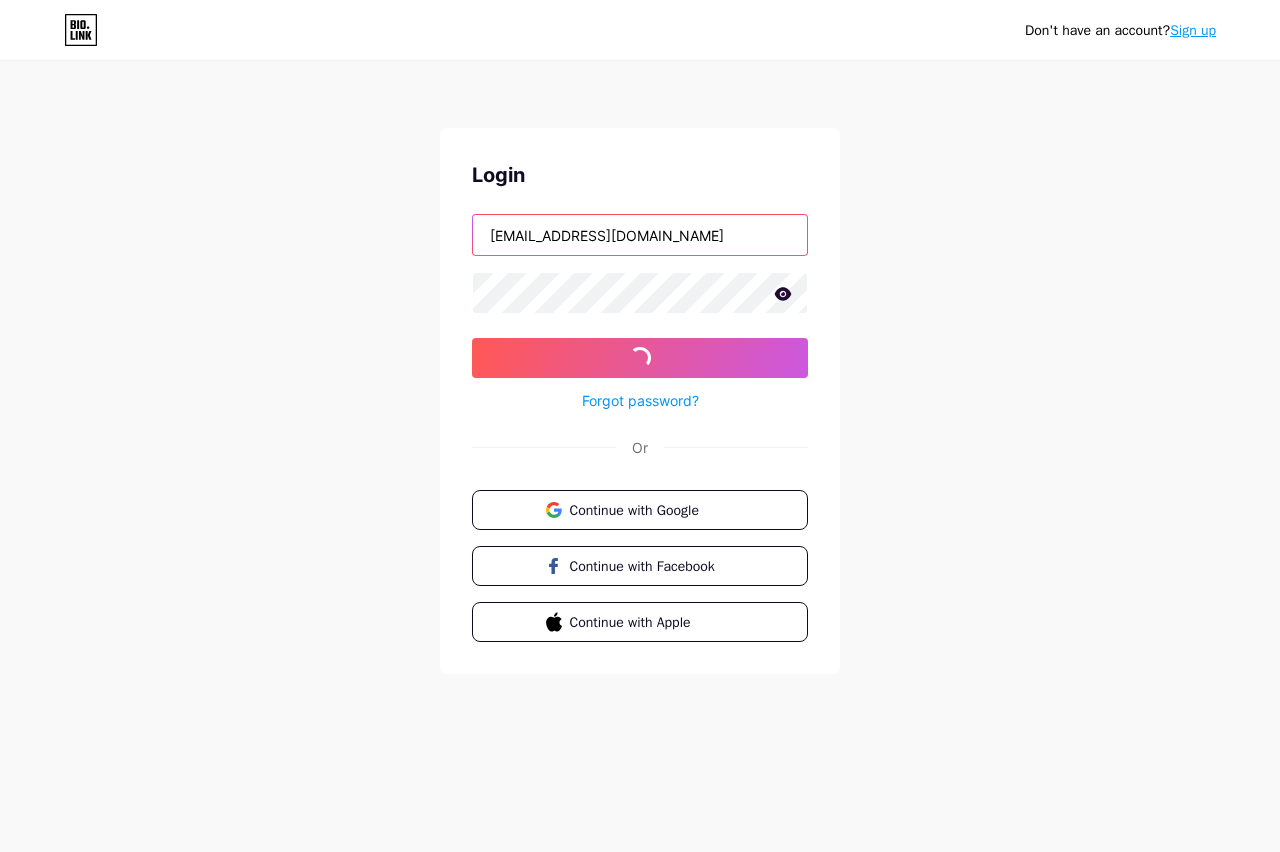 drag, startPoint x: 640, startPoint y: 229, endPoint x: 443, endPoint y: 218, distance: 197.30687 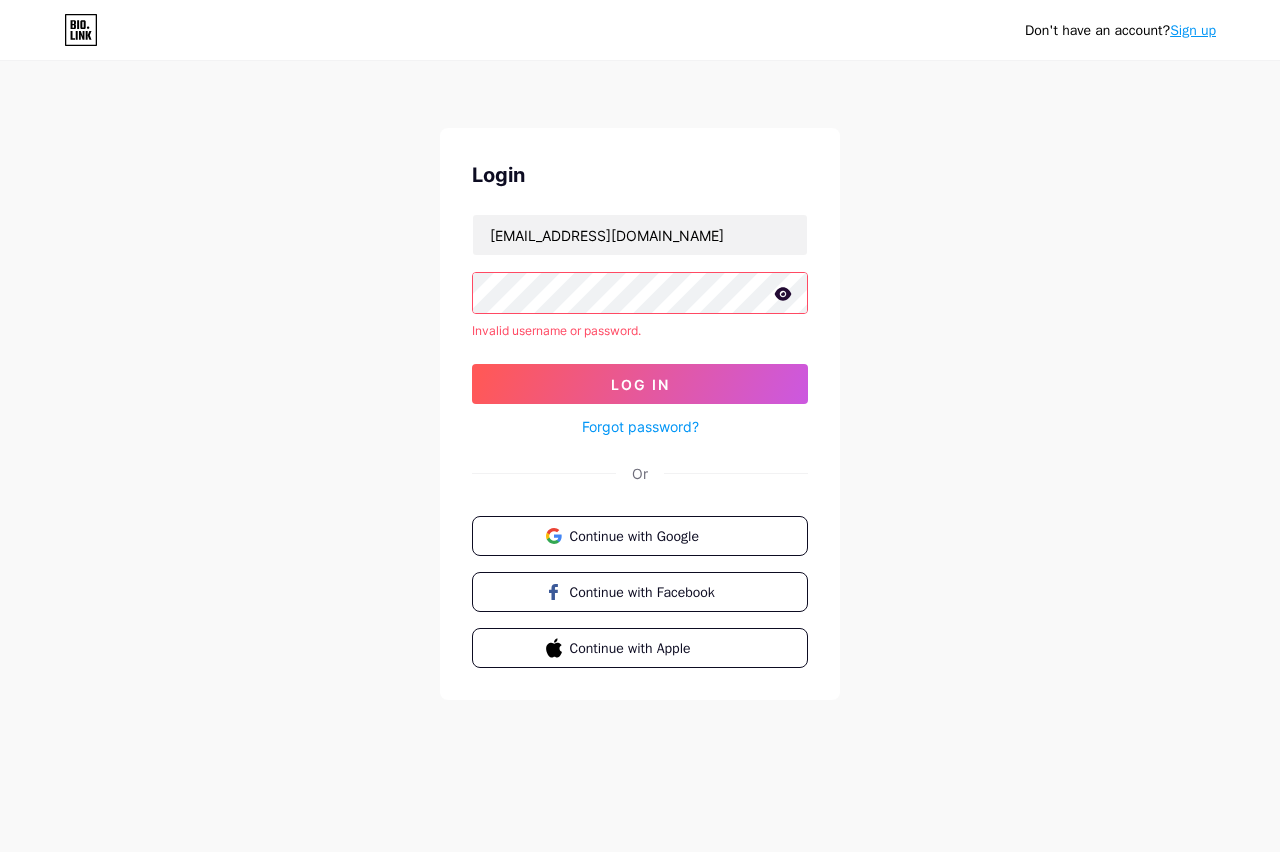 click on "Don't have an account?  Sign up   Login     ontorispower@gmail.com           Invalid username or password.     Log In
Forgot password?
Or       Continue with Google     Continue with Facebook
Continue with Apple" at bounding box center [640, 382] 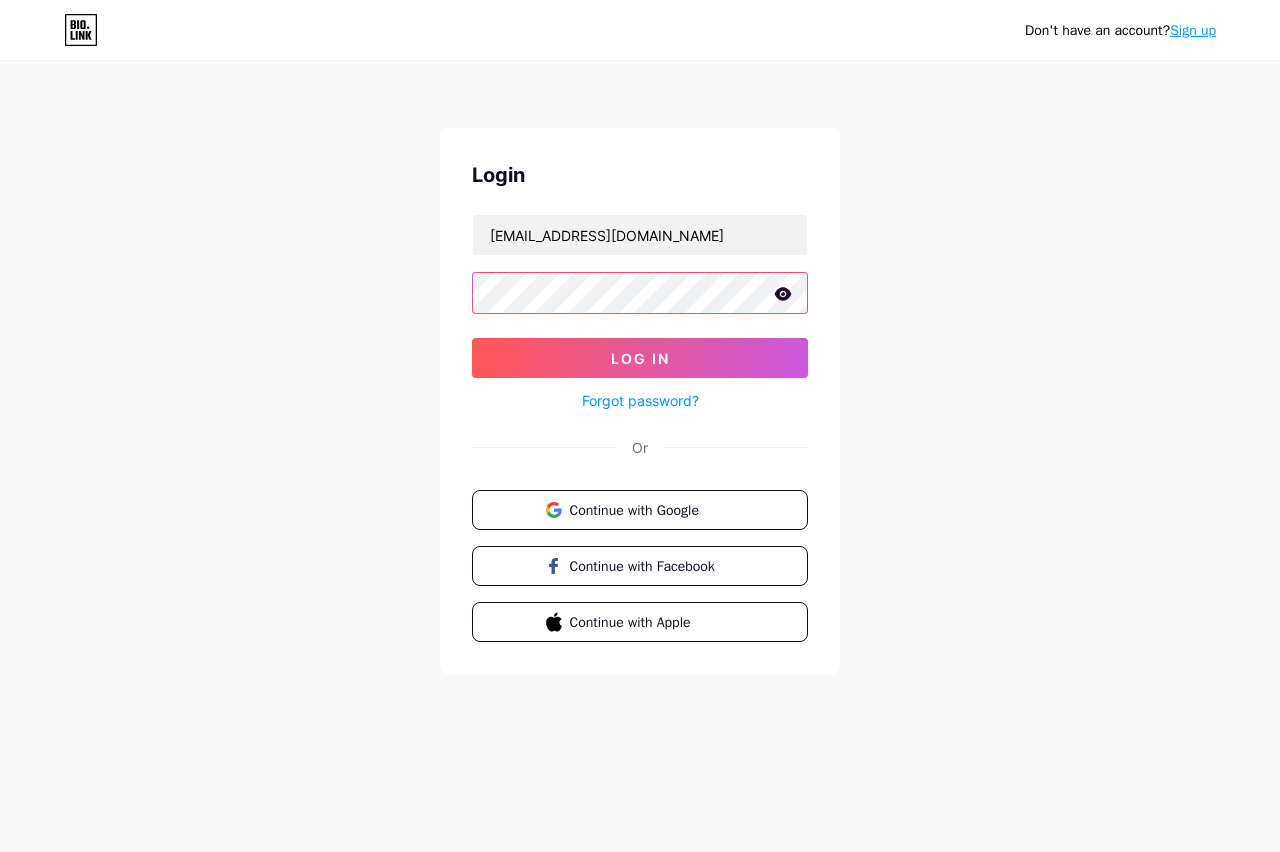 click on "Log In" at bounding box center (640, 358) 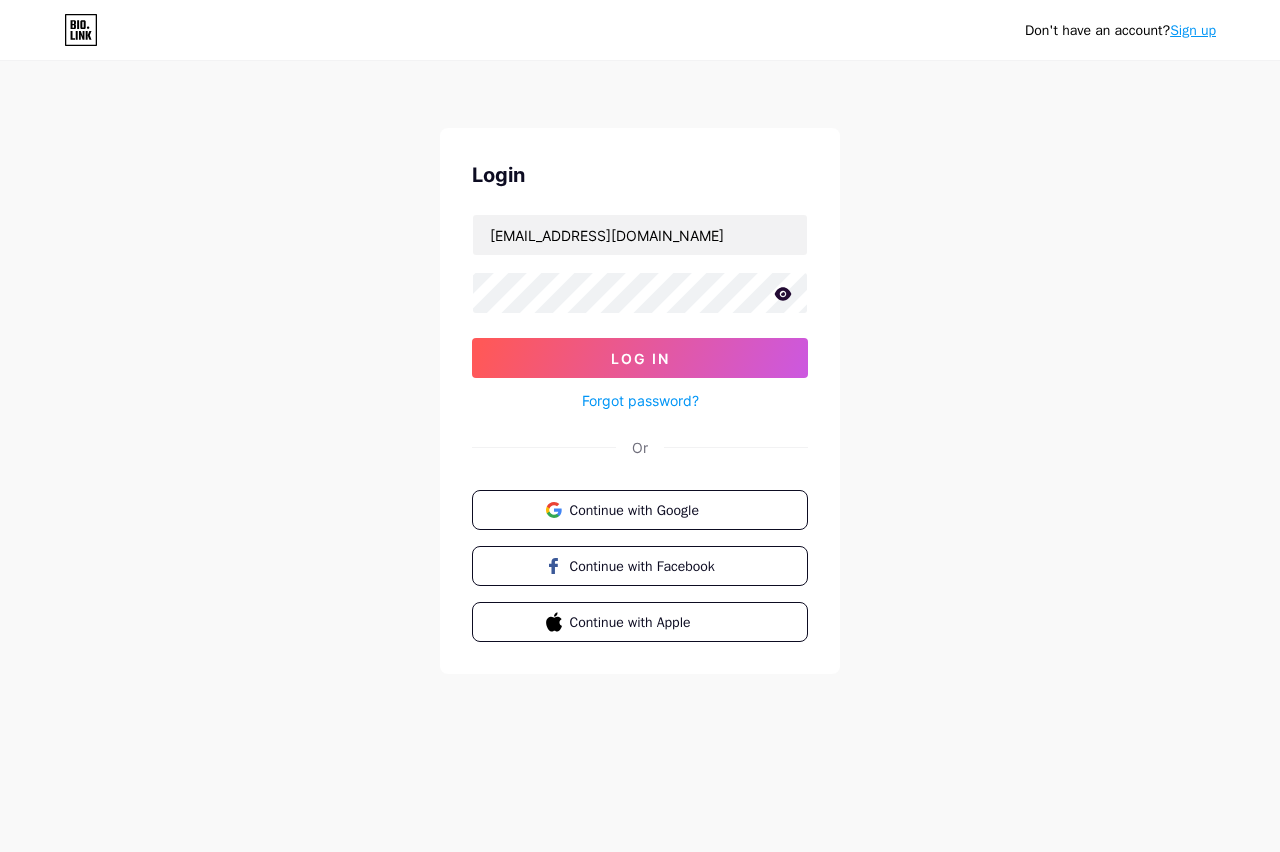 click 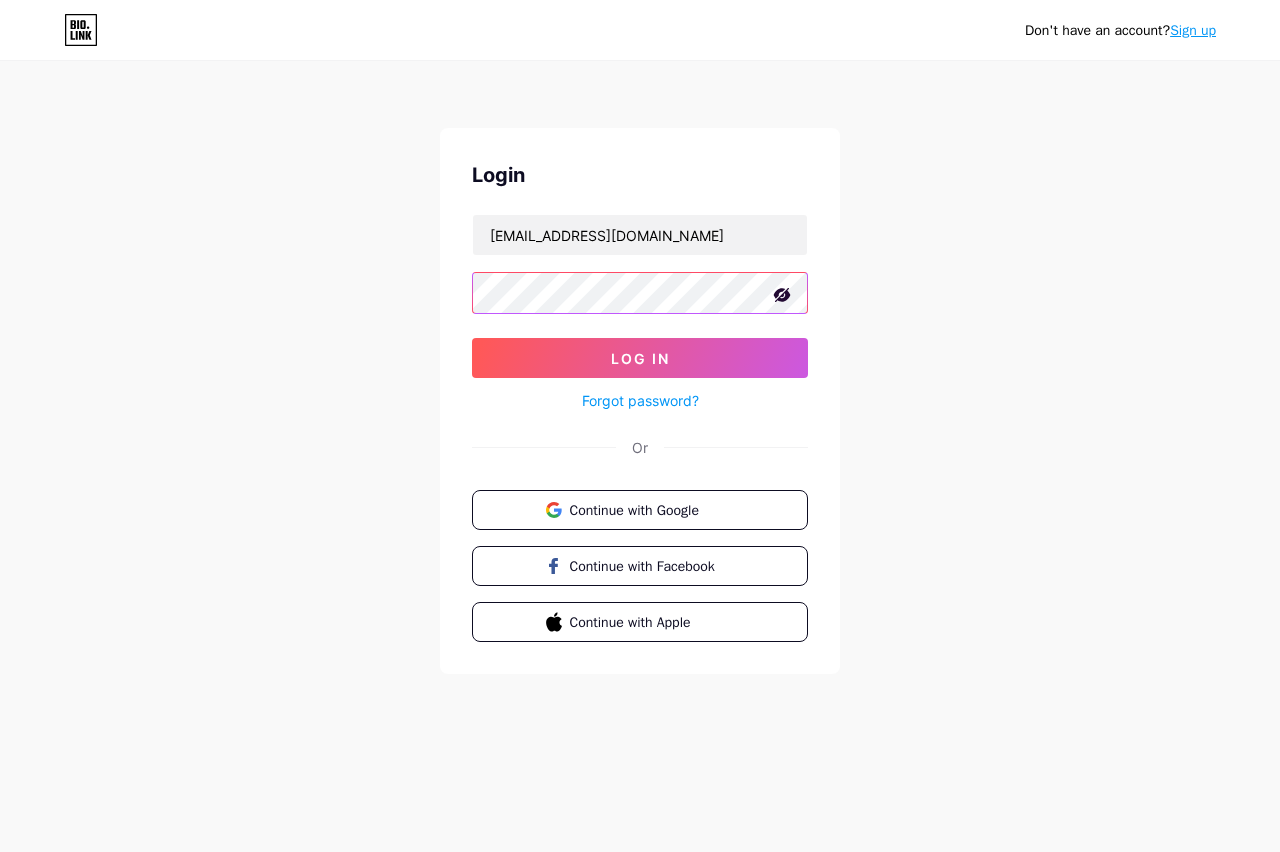 click on "Log In" at bounding box center (640, 358) 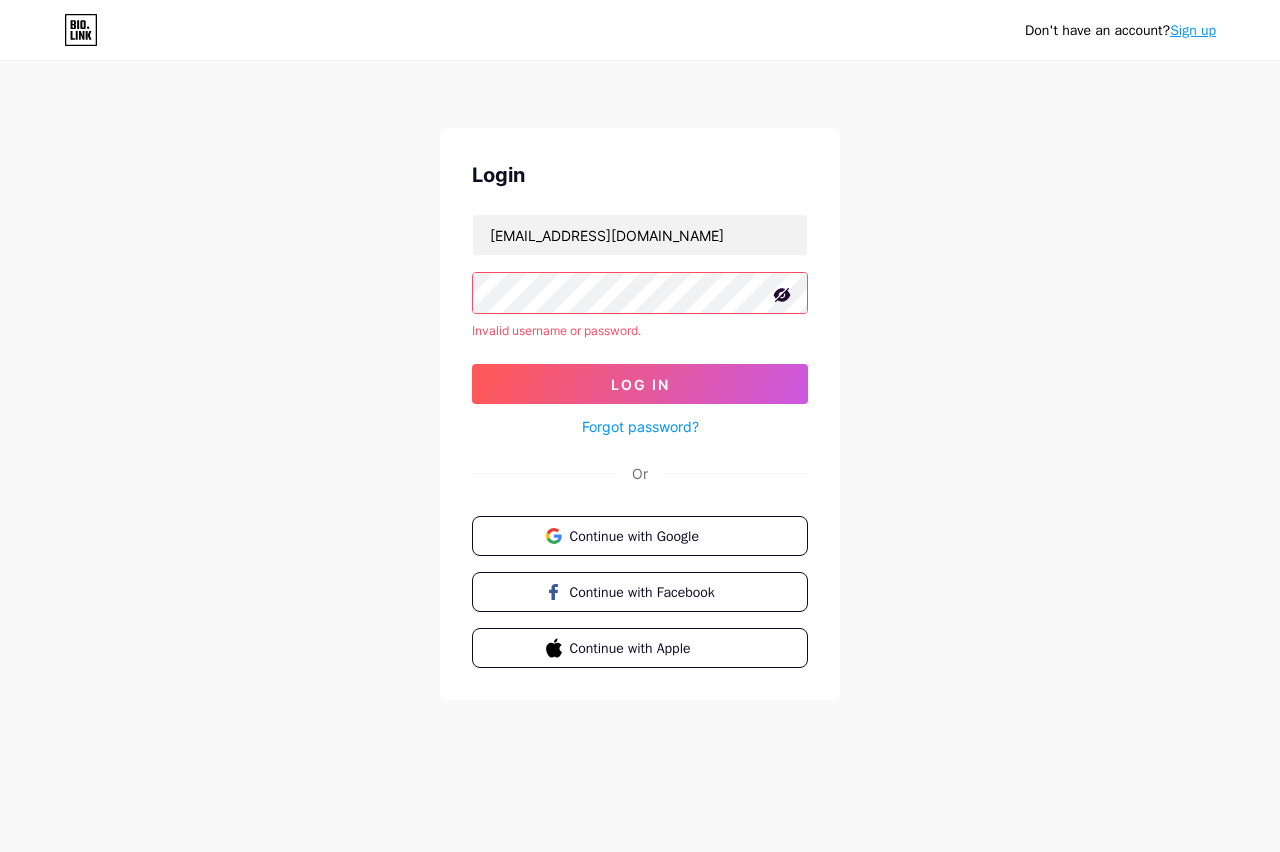 click on "Forgot password?" at bounding box center [640, 426] 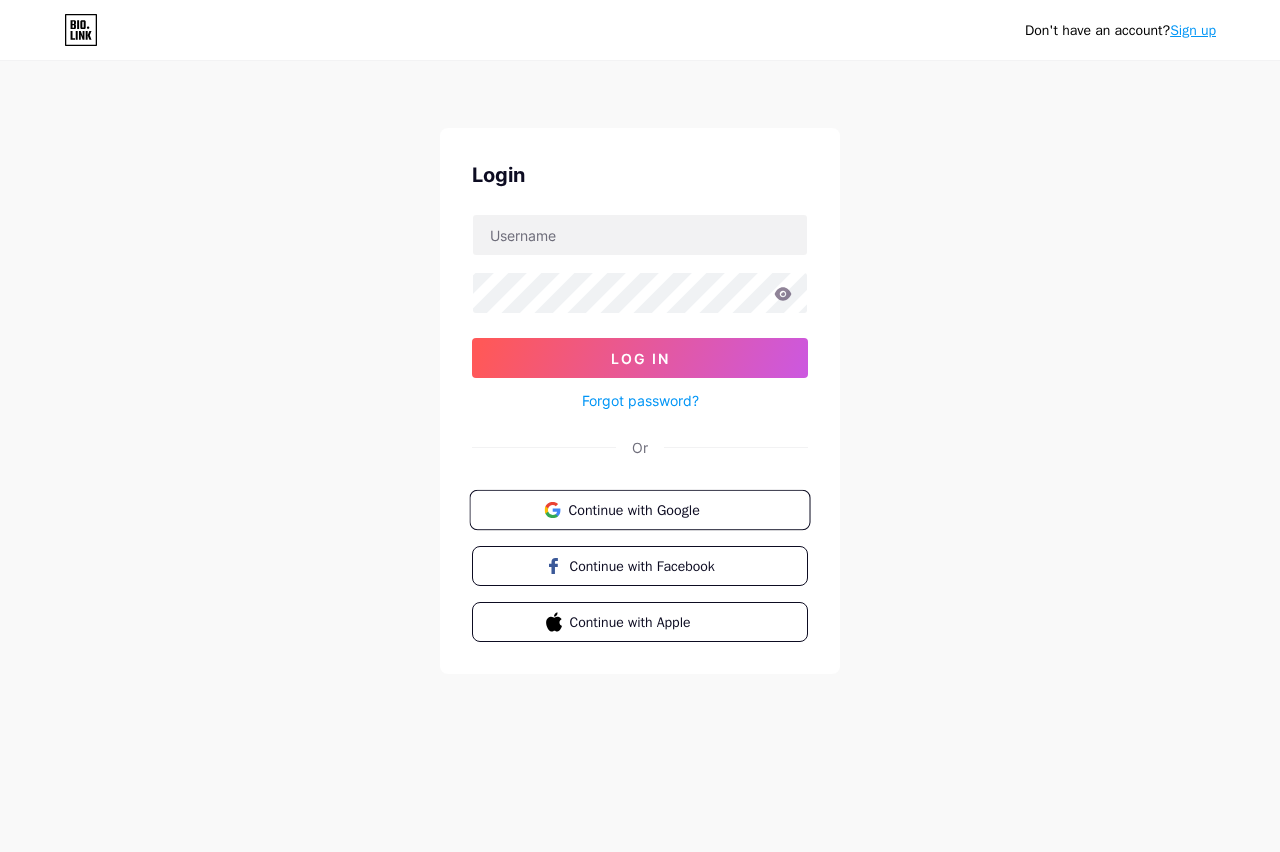 click on "Continue with Google" at bounding box center (639, 510) 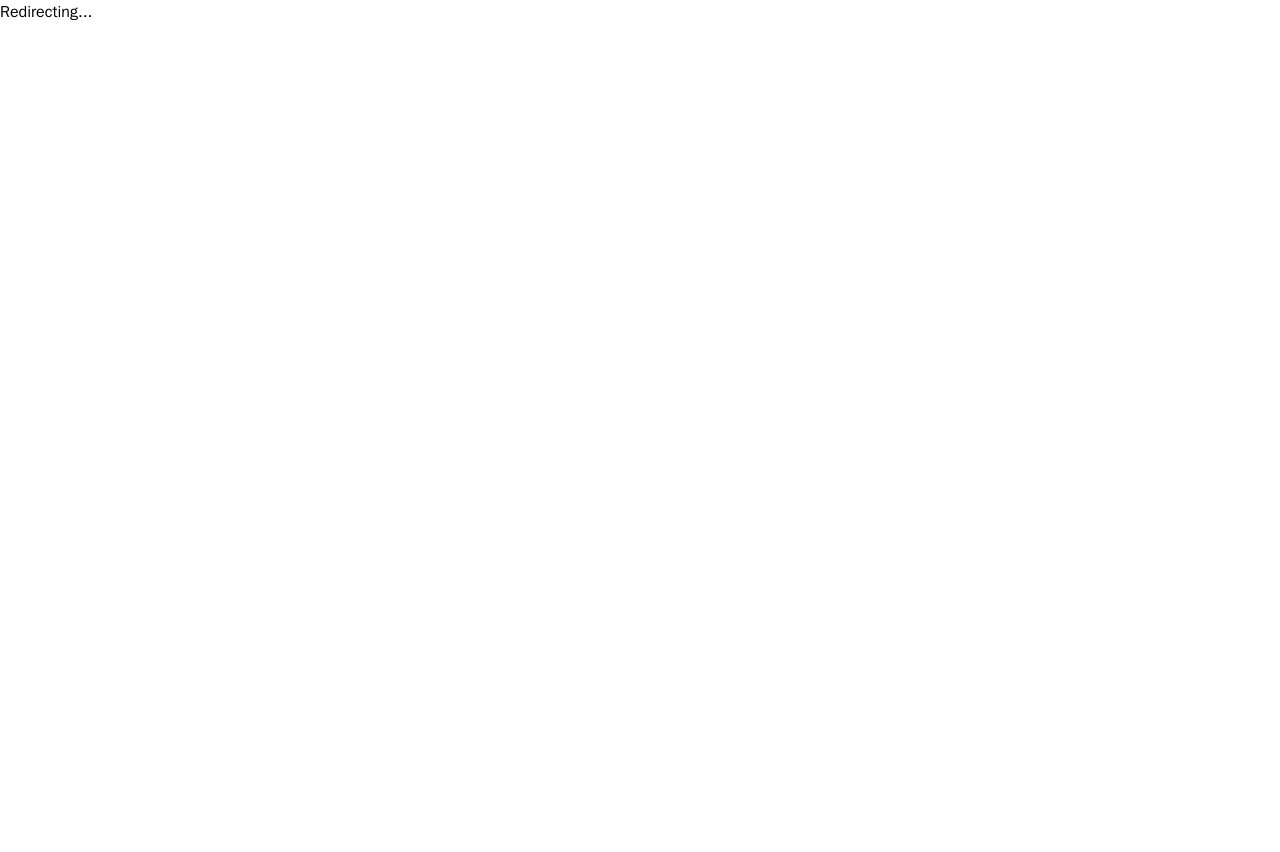 scroll, scrollTop: 0, scrollLeft: 0, axis: both 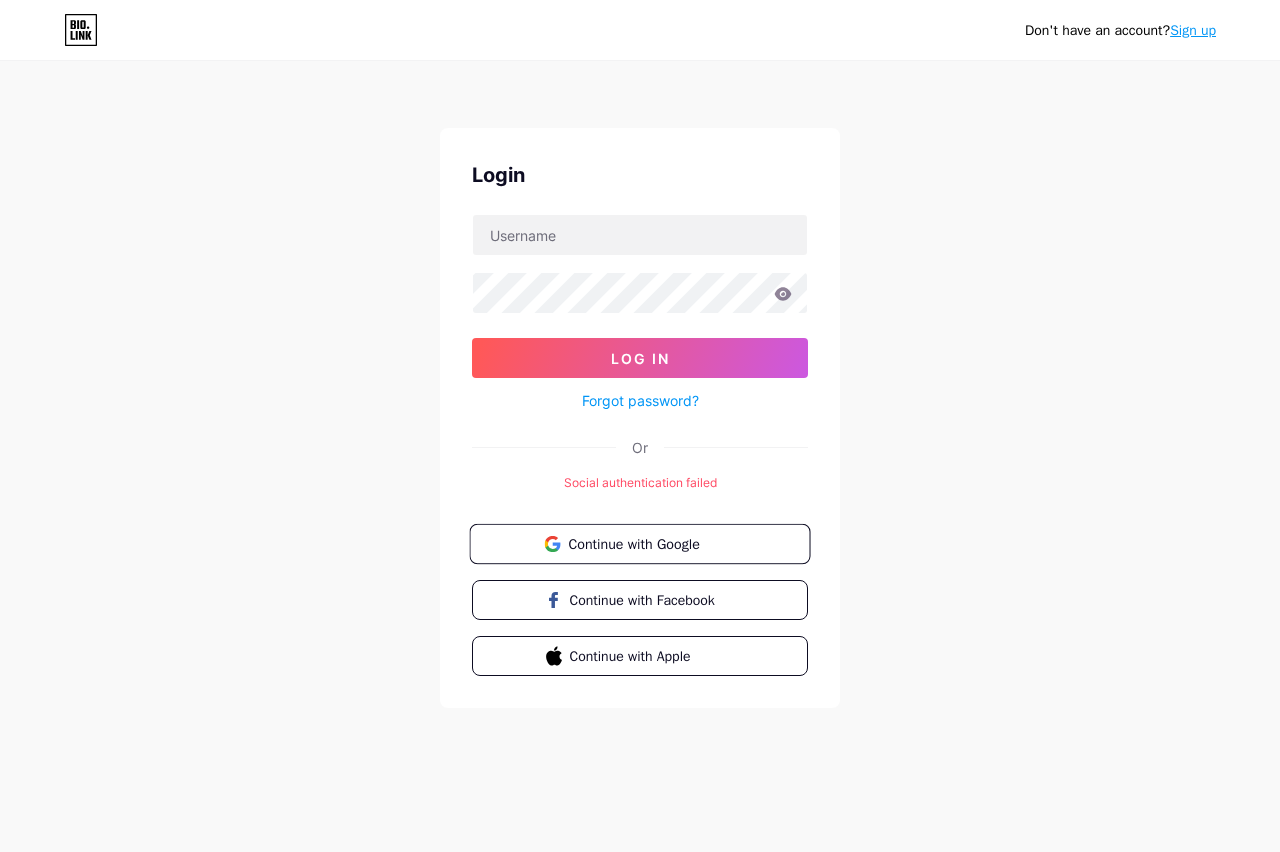 click on "Continue with Google" at bounding box center [639, 544] 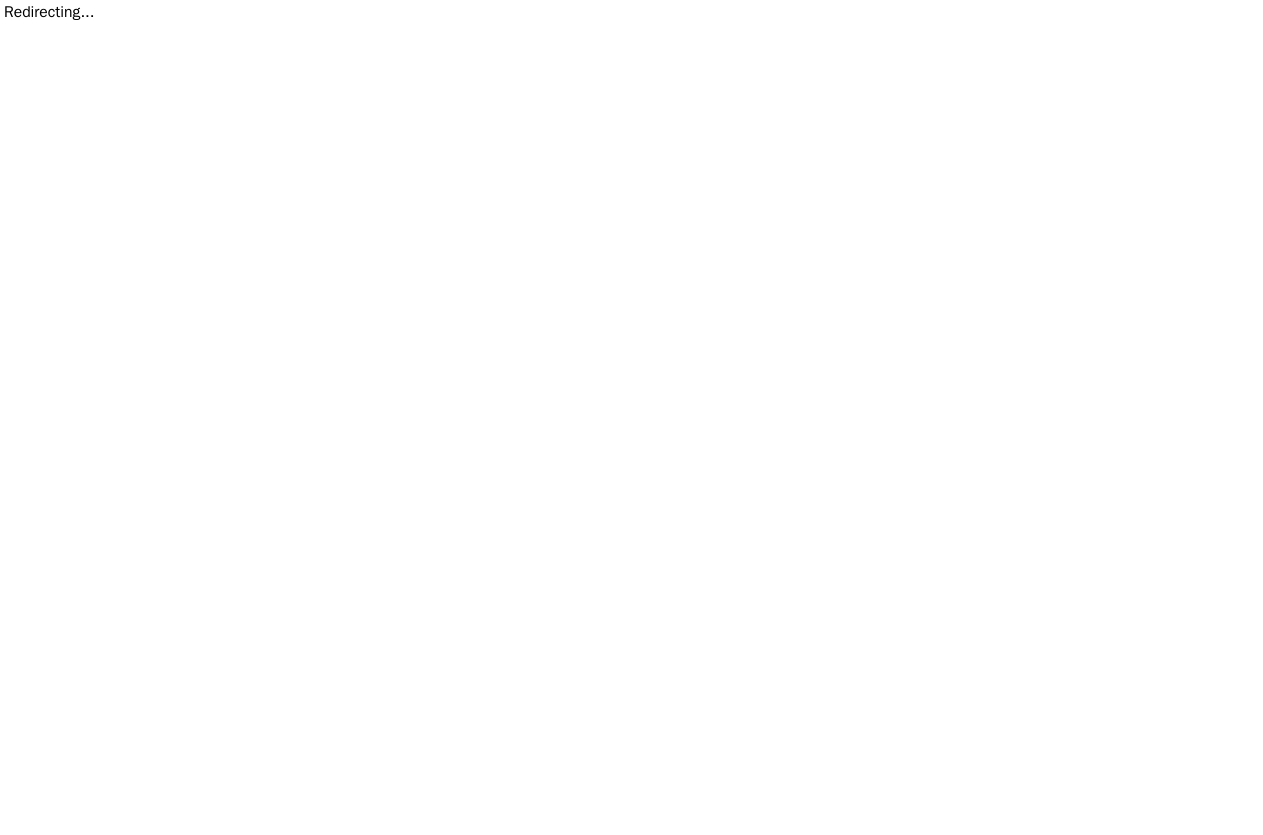 scroll, scrollTop: 0, scrollLeft: 0, axis: both 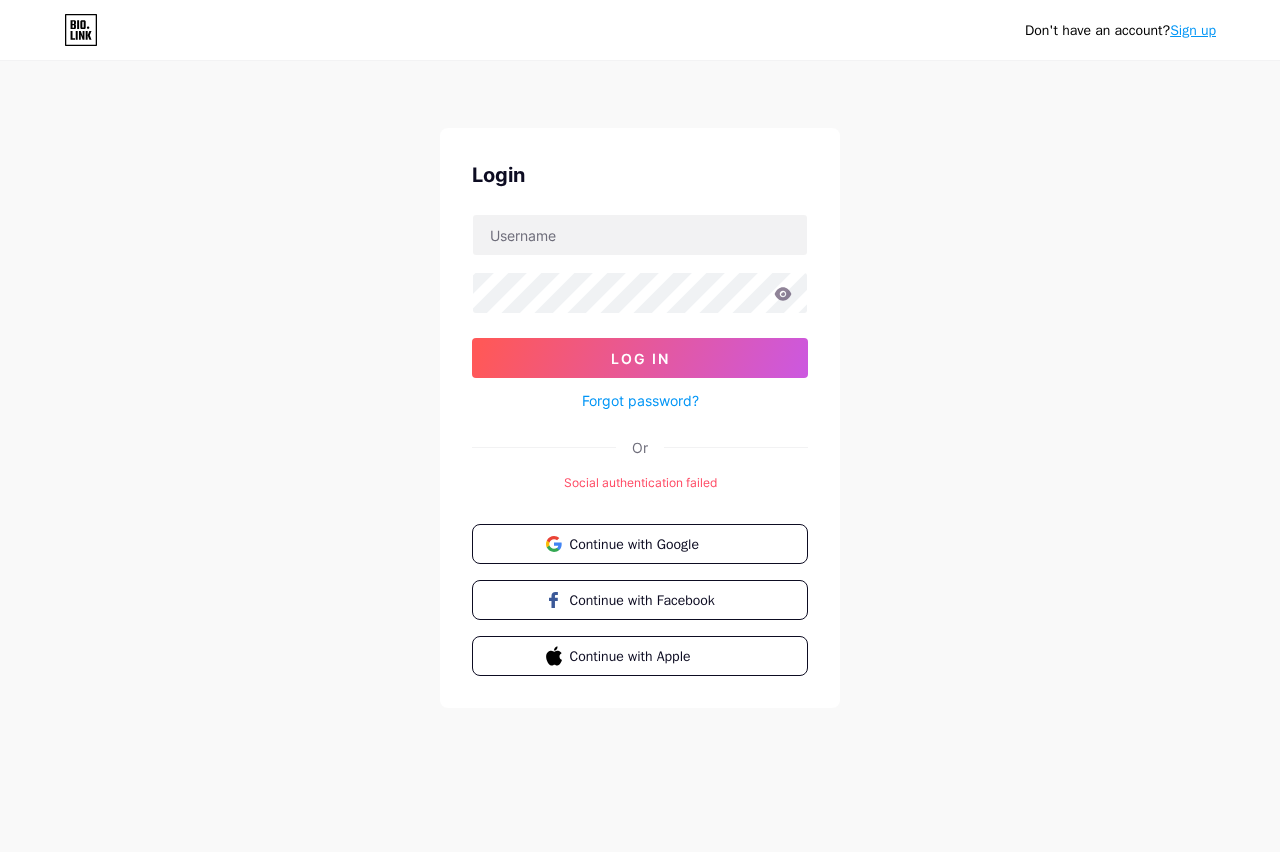 click on "Forgot password?" at bounding box center [640, 400] 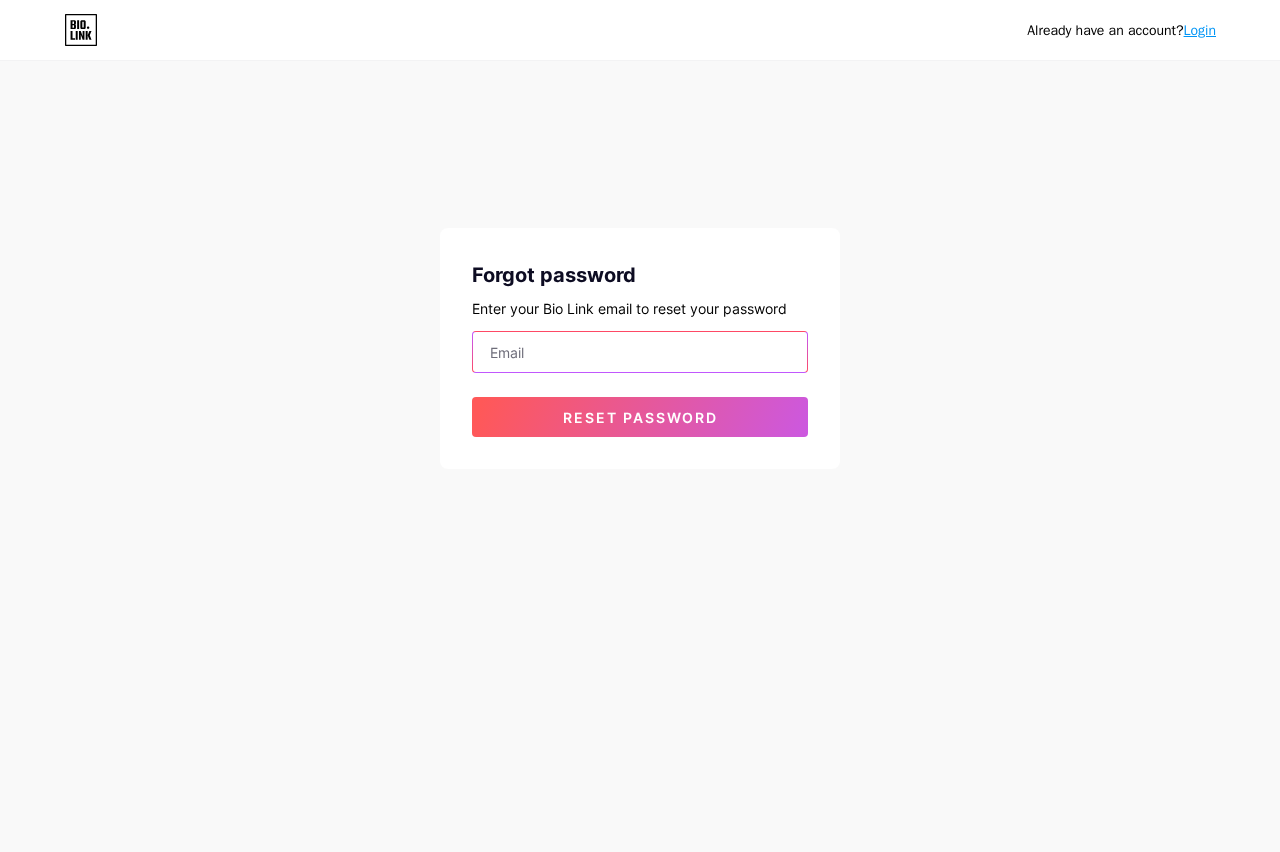 click at bounding box center [640, 352] 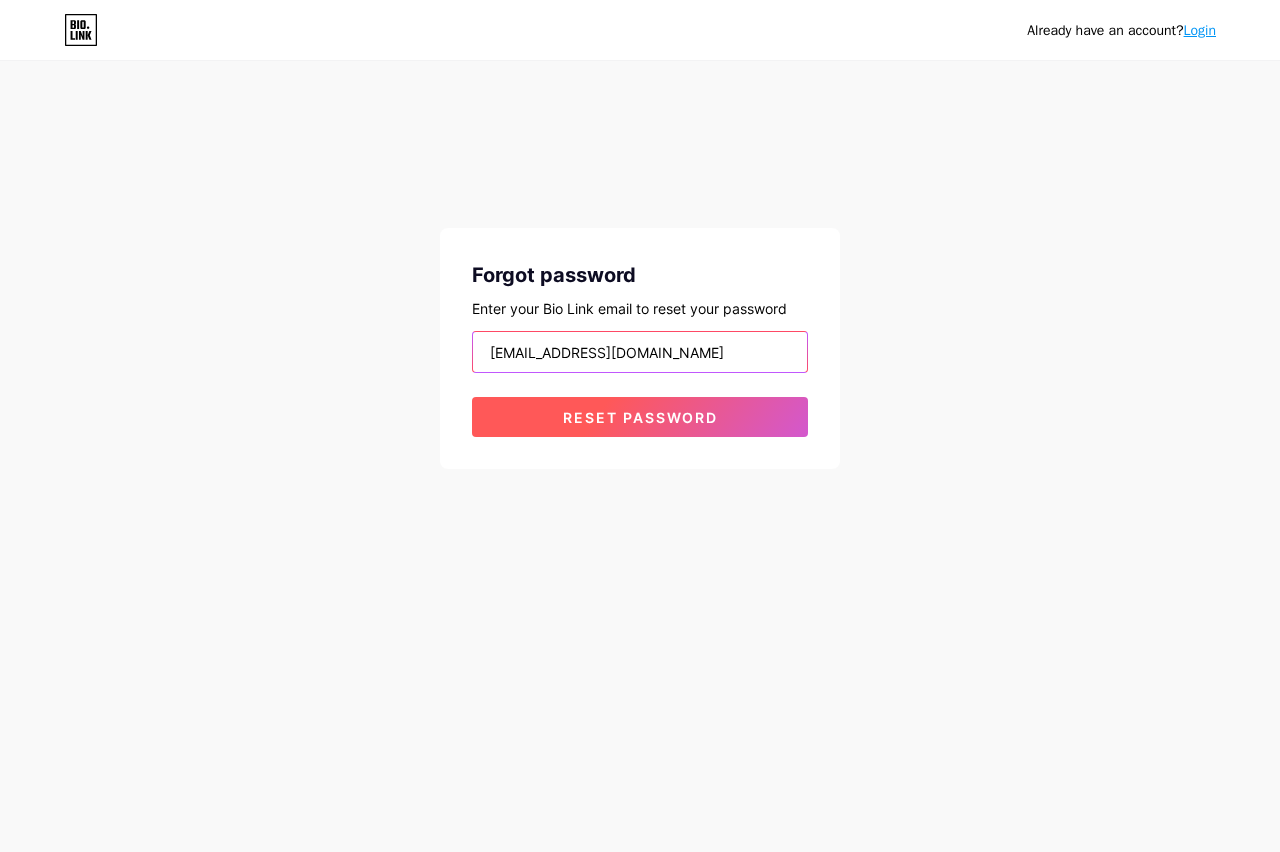 type on "[EMAIL_ADDRESS][DOMAIN_NAME]" 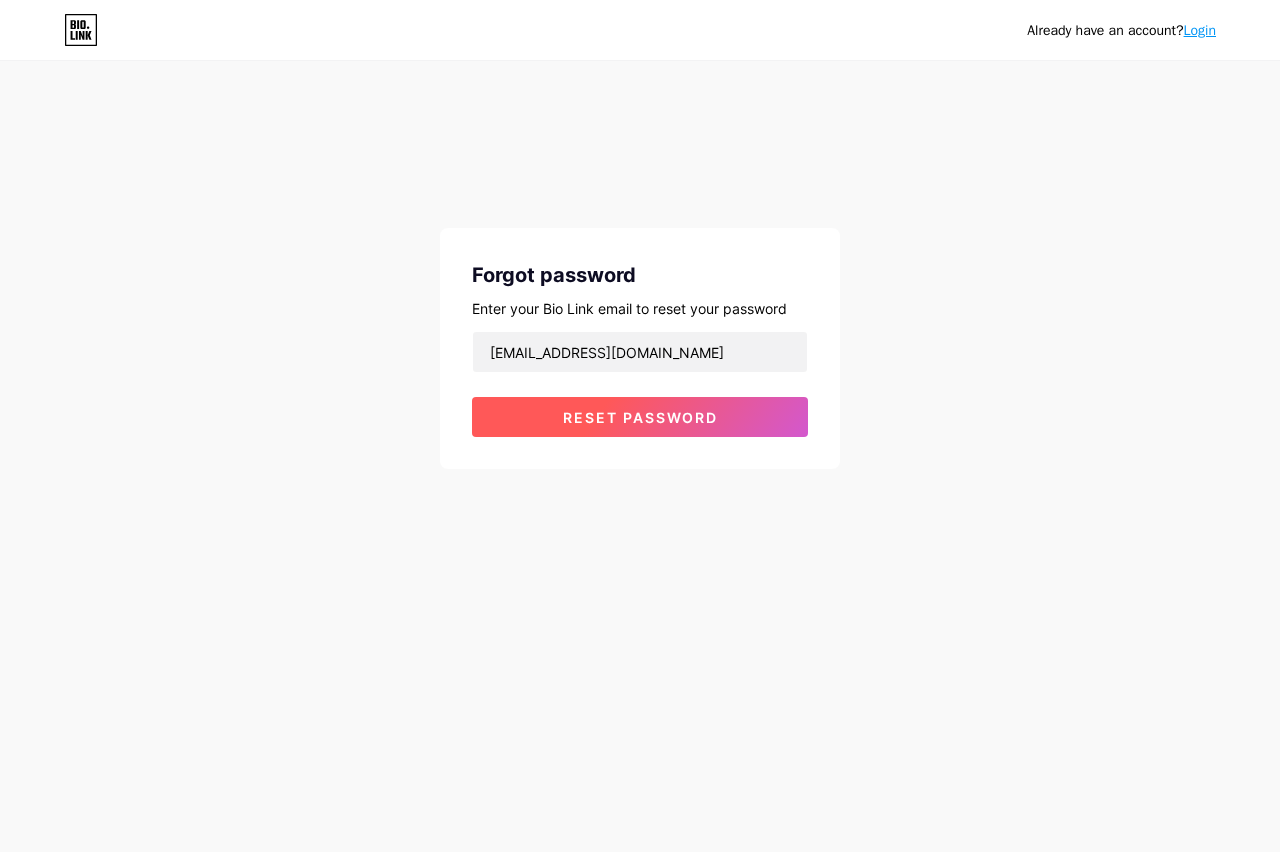 click on "Reset password" at bounding box center (640, 417) 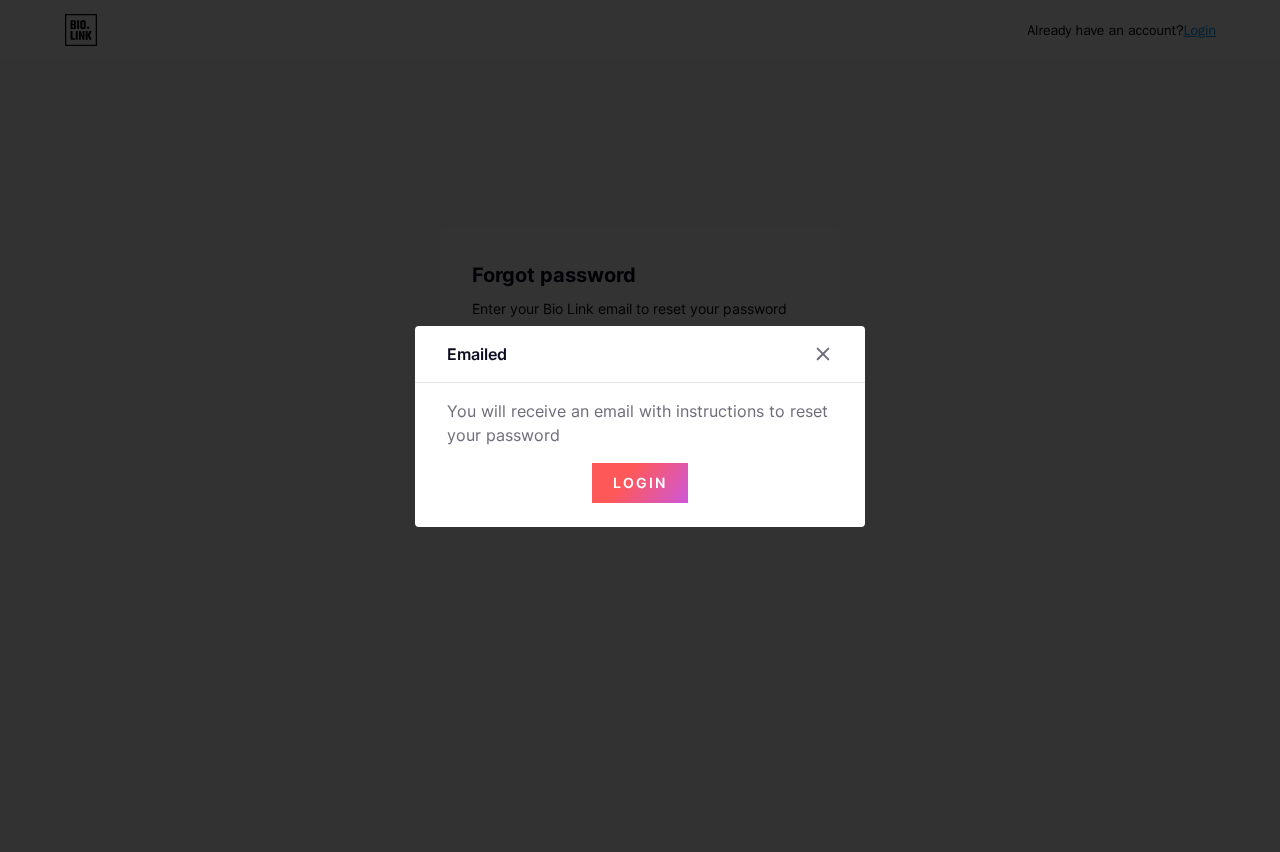 click on "Login" at bounding box center [640, 483] 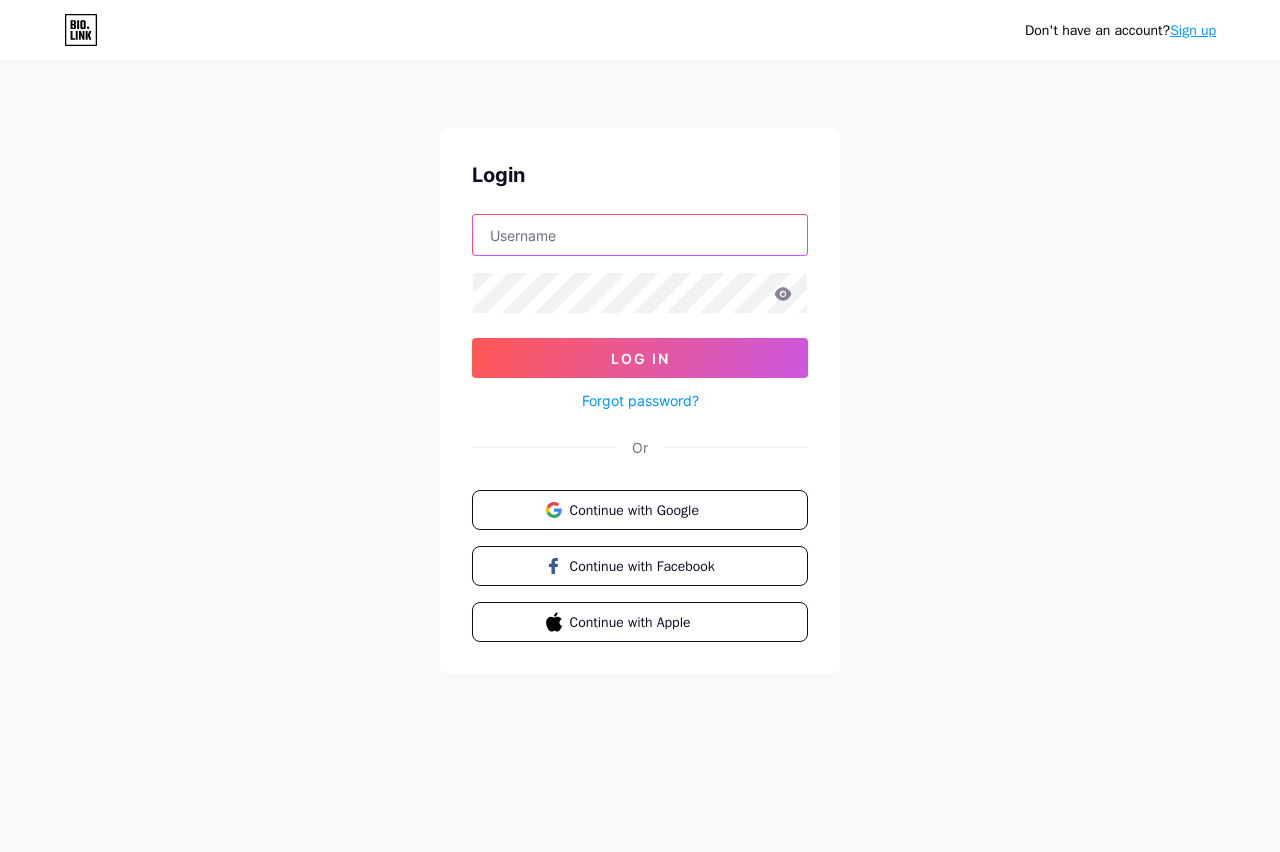 click at bounding box center (640, 235) 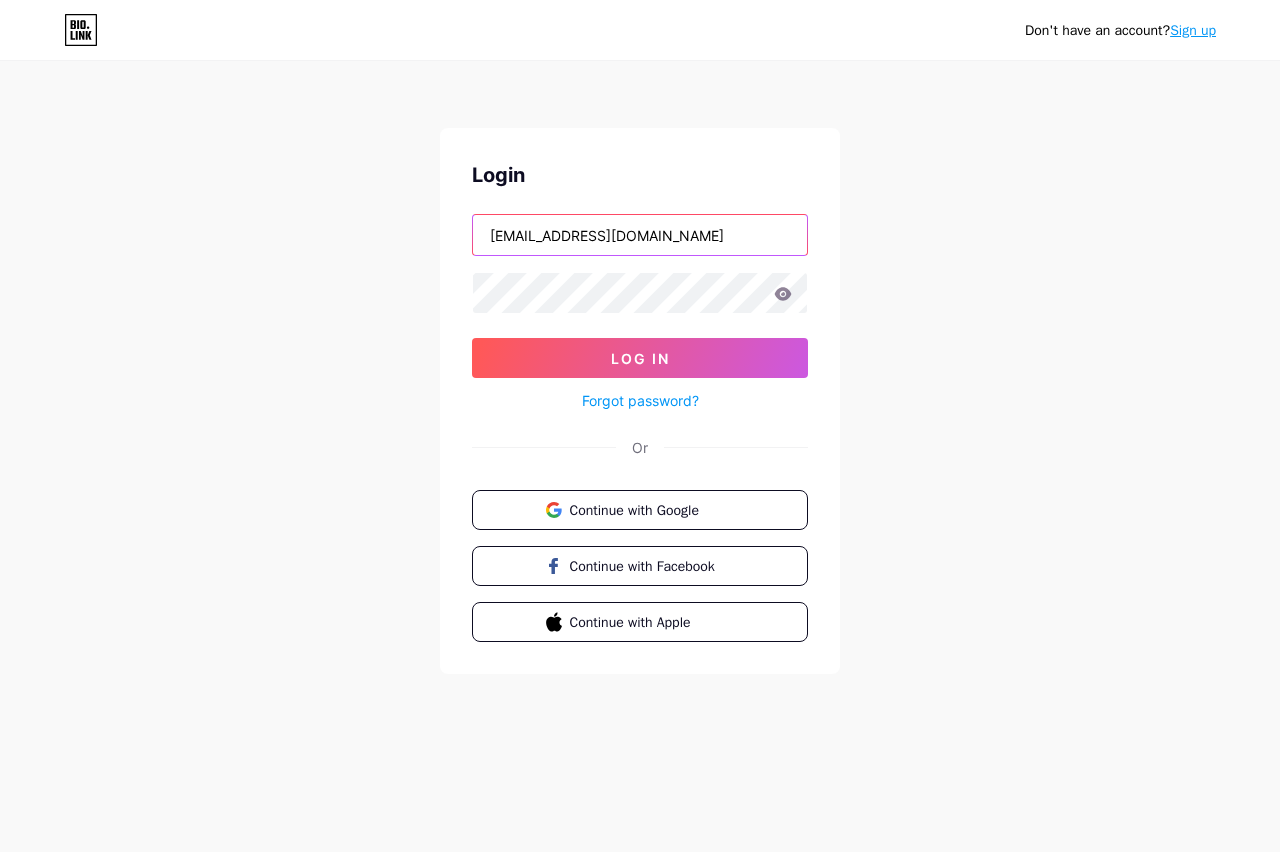 type on "[EMAIL_ADDRESS][DOMAIN_NAME]" 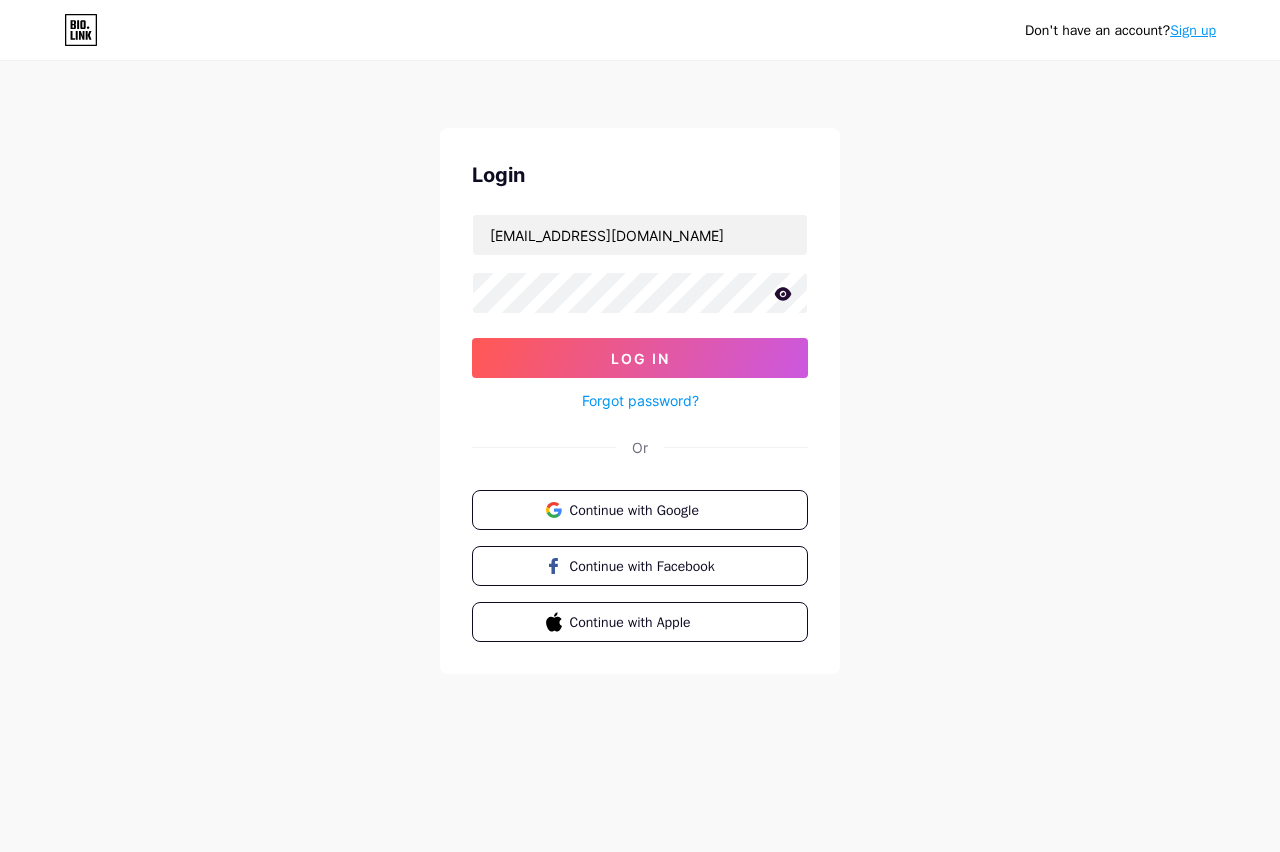 click 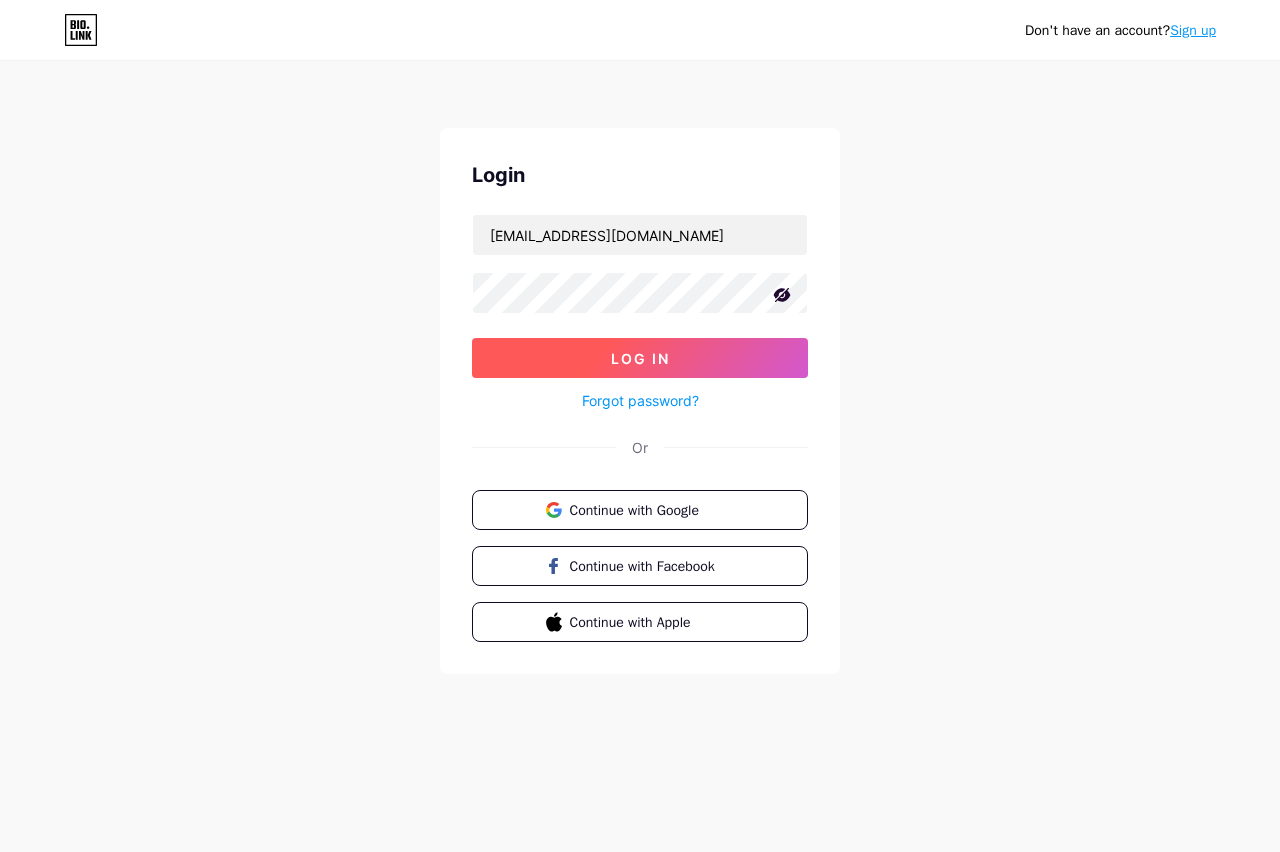 click on "Log In" at bounding box center (640, 358) 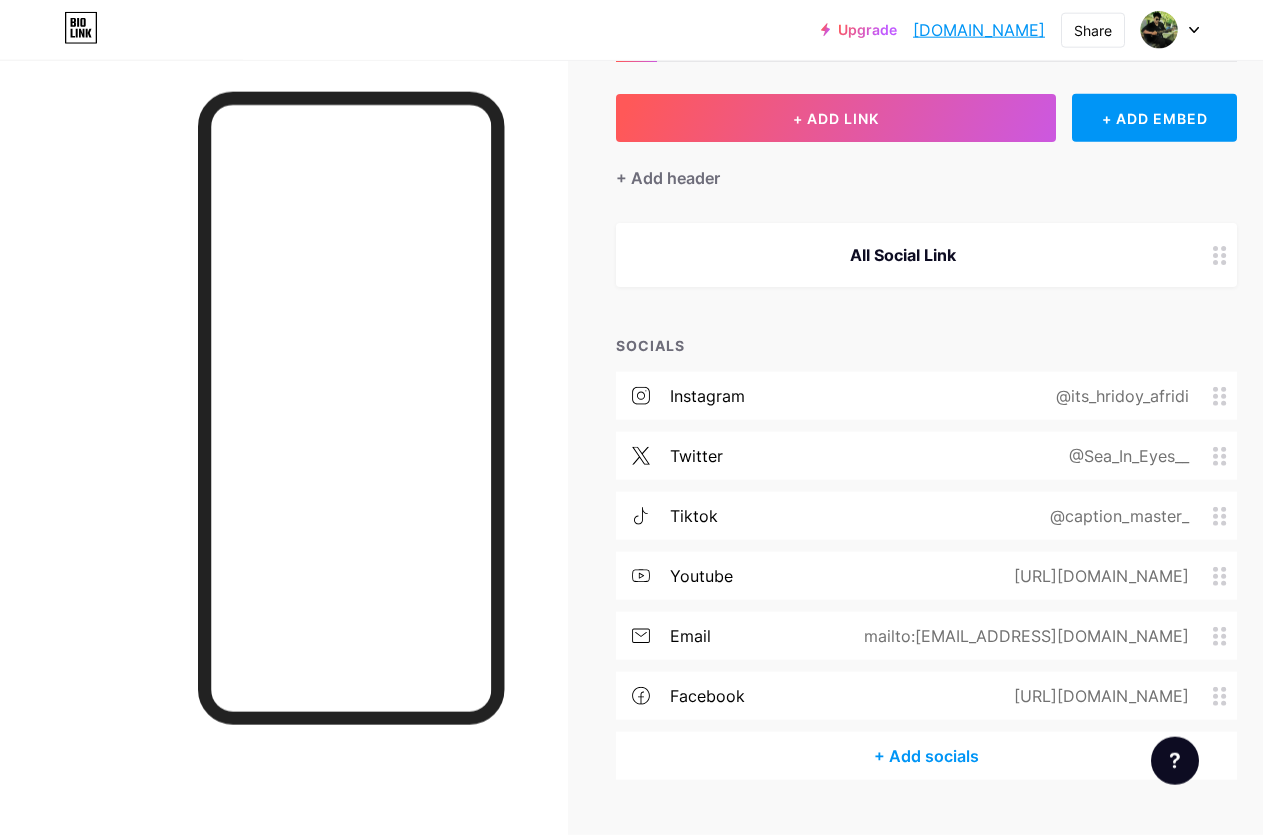 scroll, scrollTop: 136, scrollLeft: 0, axis: vertical 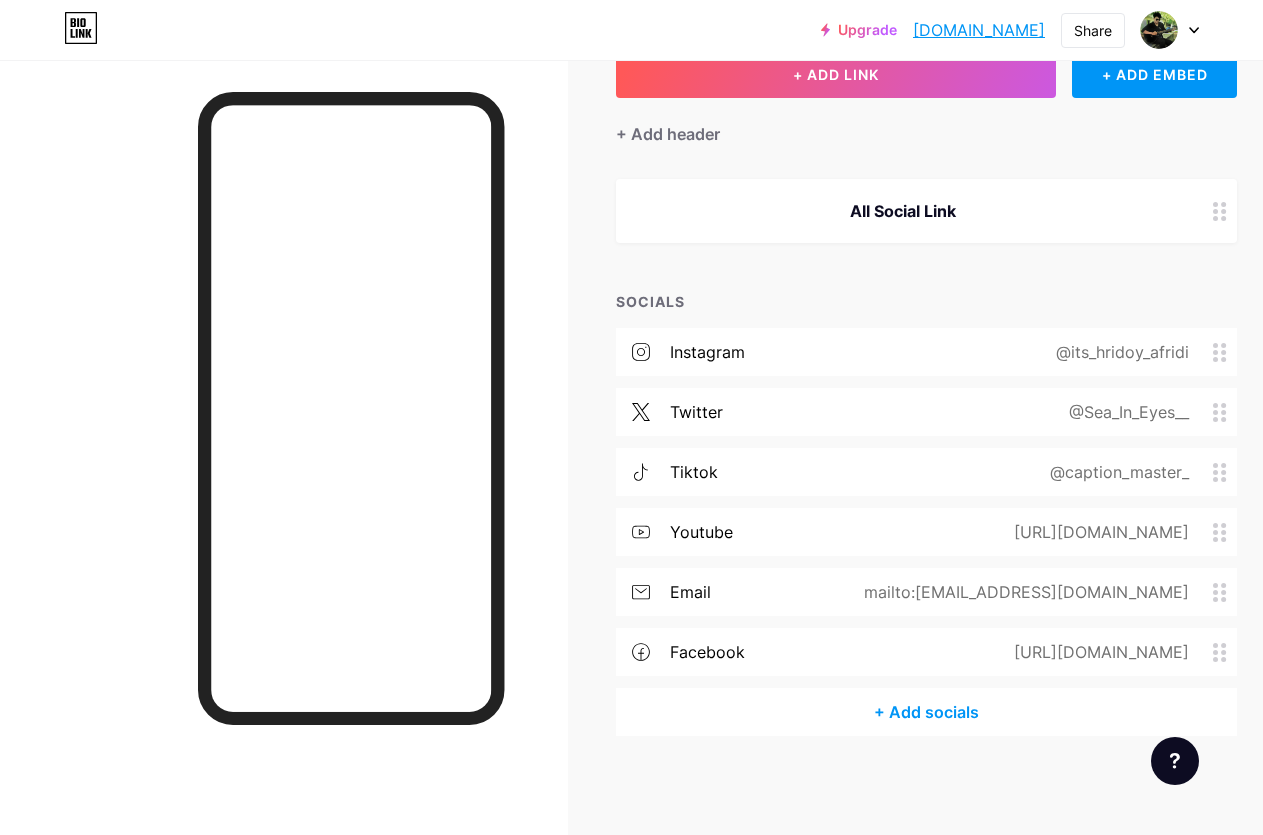 click 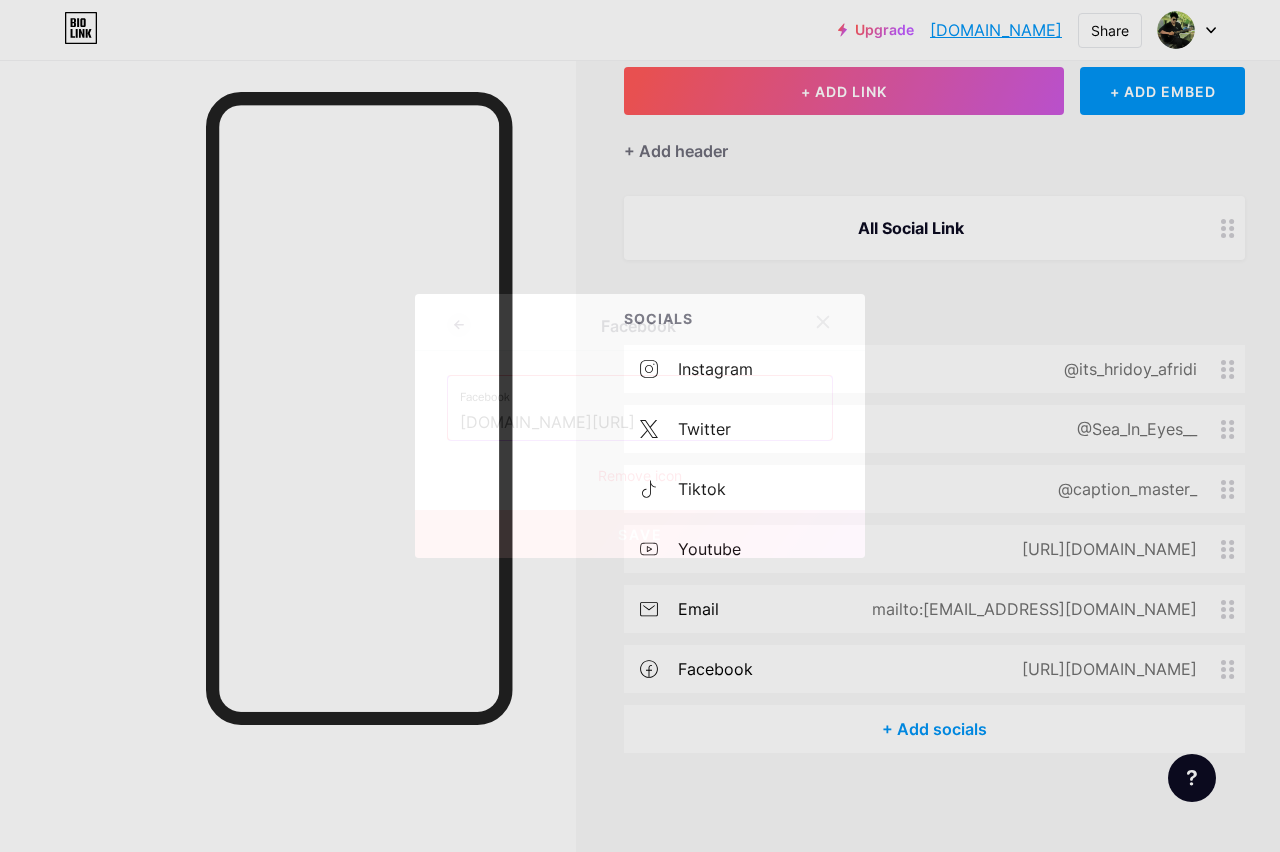 click on "[DOMAIN_NAME][URL]" at bounding box center (640, 423) 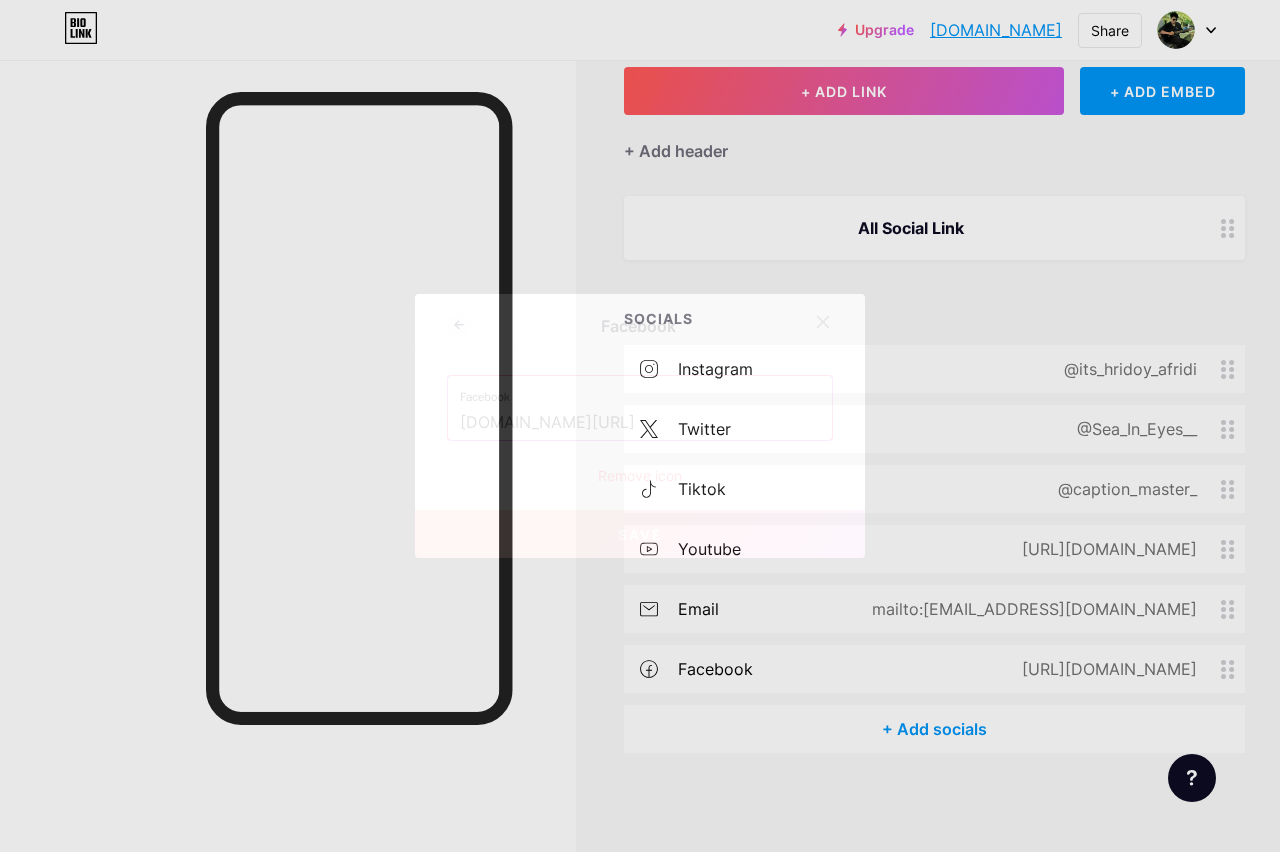 drag, startPoint x: 609, startPoint y: 422, endPoint x: 704, endPoint y: 416, distance: 95.189285 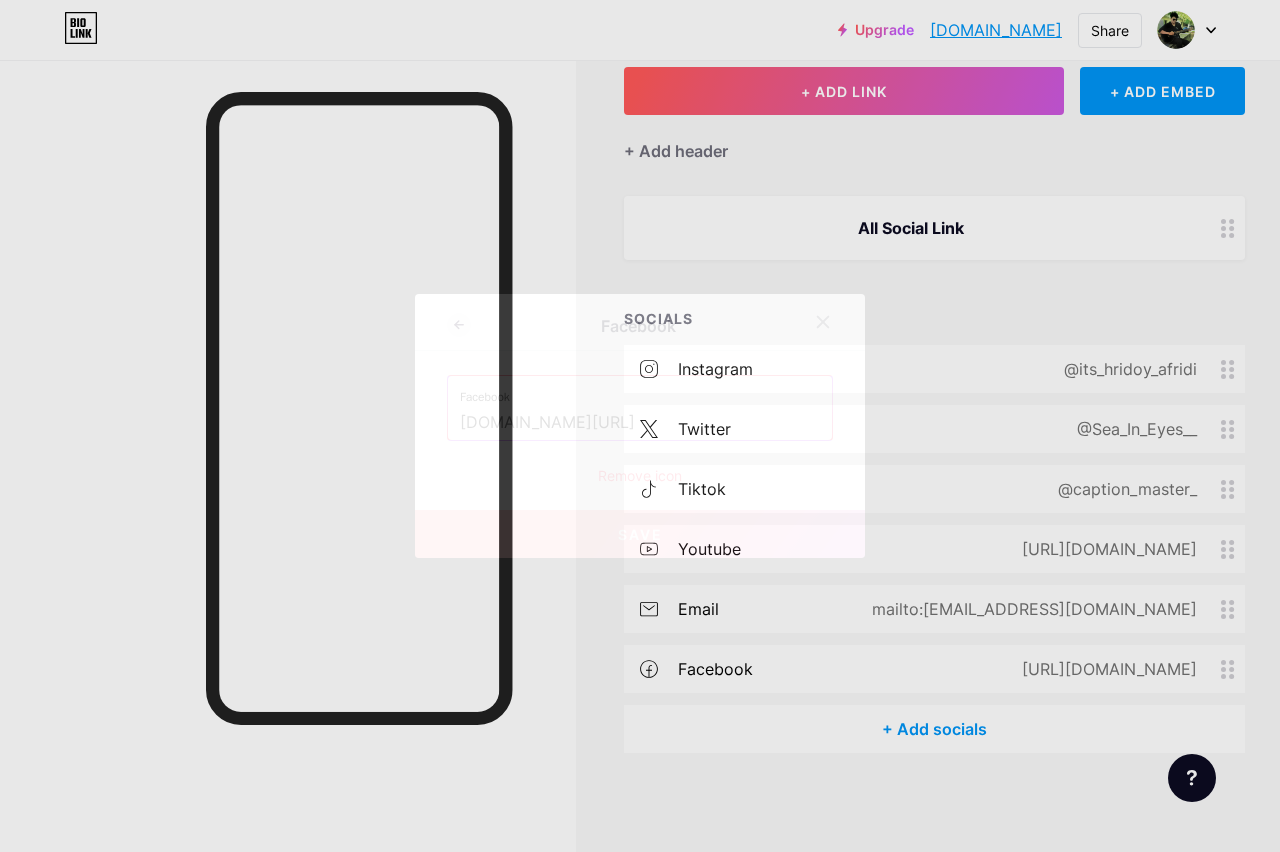 click on "[DOMAIN_NAME][URL]" at bounding box center [640, 423] 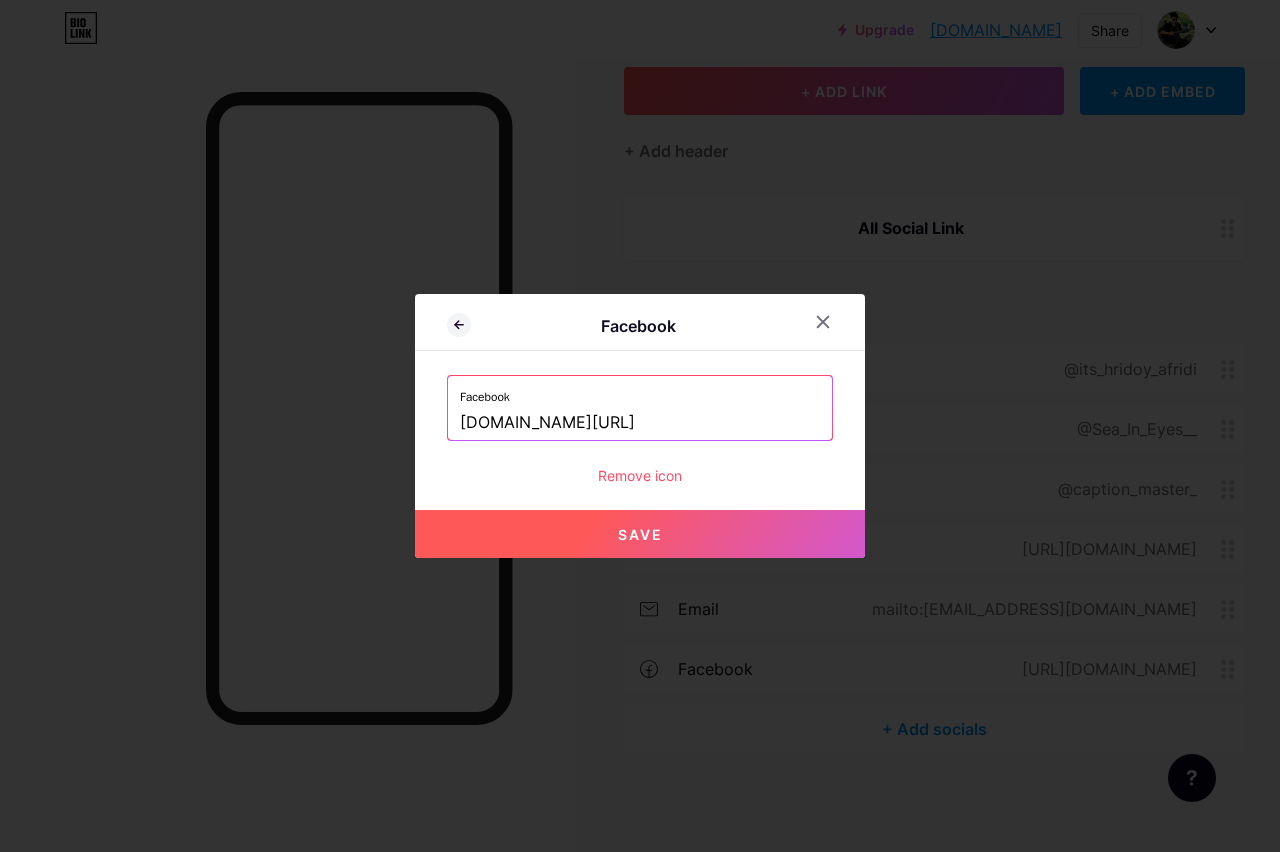 click on "Save" at bounding box center (640, 534) 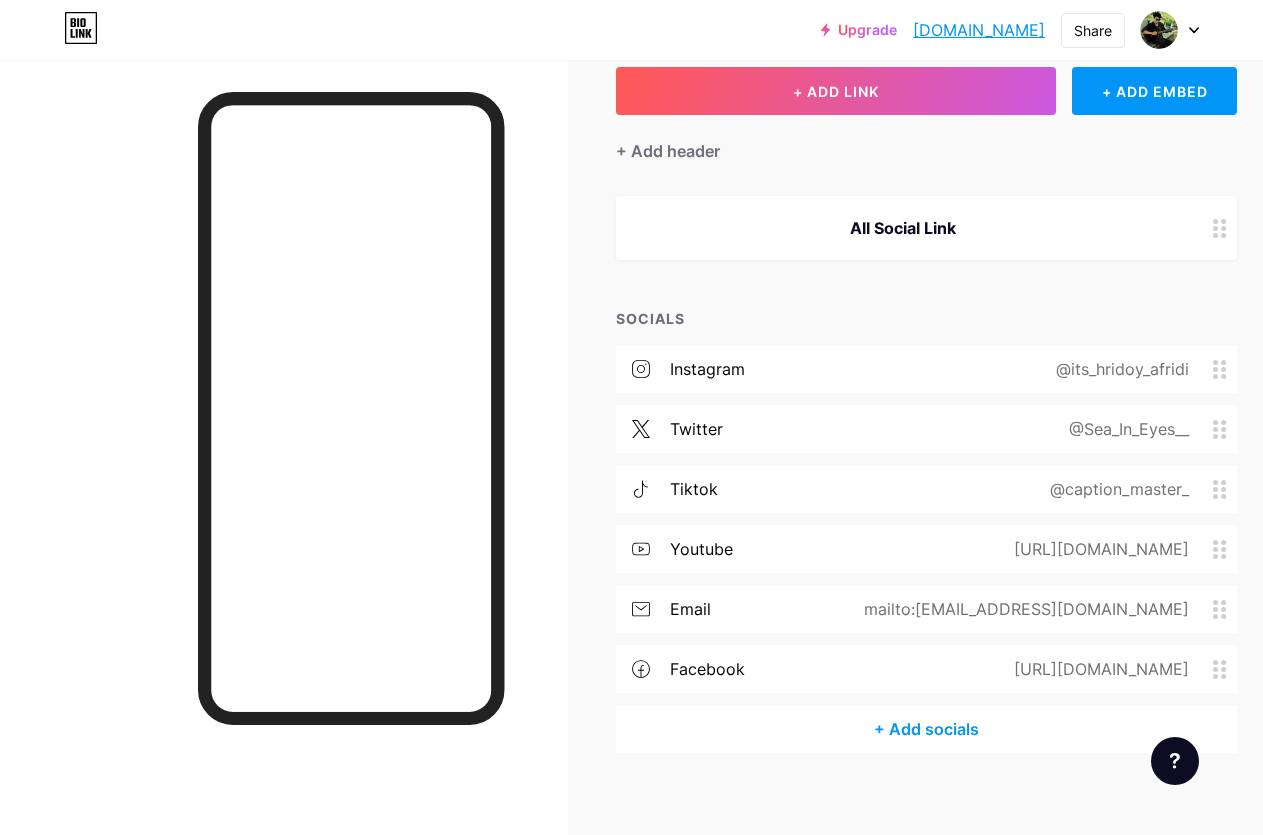 scroll, scrollTop: 136, scrollLeft: 0, axis: vertical 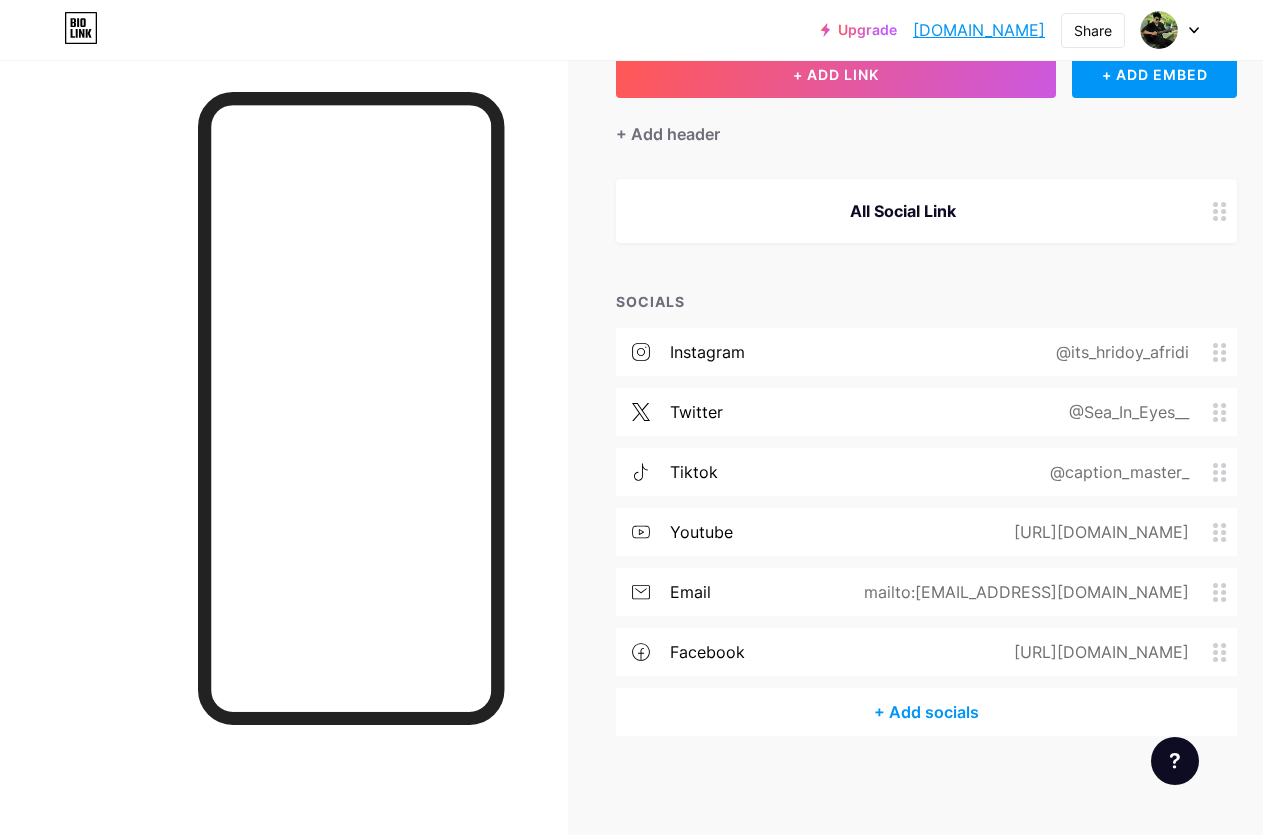 click 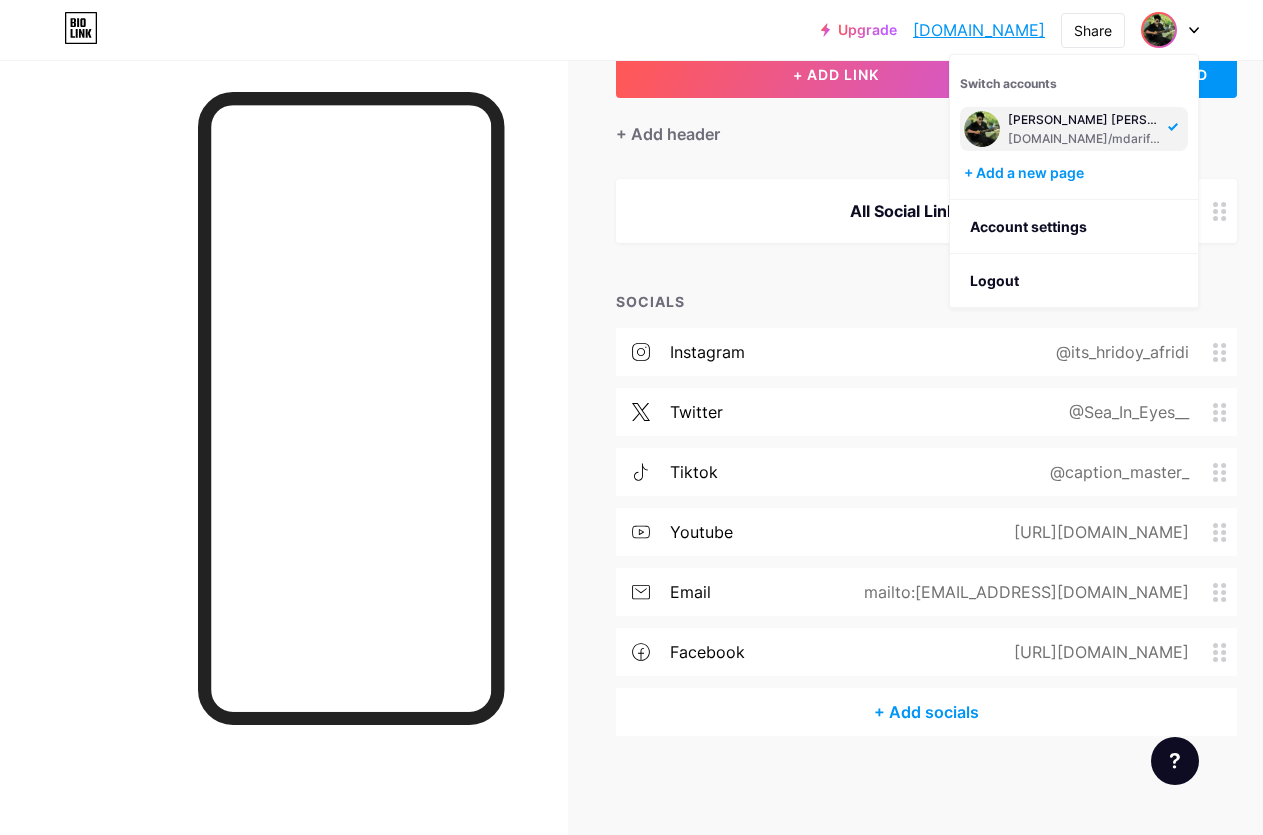 click on "+ ADD LINK     + ADD EMBED
+ Add header
All Social Link
SOCIALS
instagram
@its_hridoy_afridi                   twitter
@Sea_In_Eyes__
tiktok
@caption_master_
youtube
[URL][DOMAIN_NAME]
email
mailto:[EMAIL_ADDRESS][DOMAIN_NAME]
facebook
[URL][DOMAIN_NAME]               + Add socials" at bounding box center (926, 393) 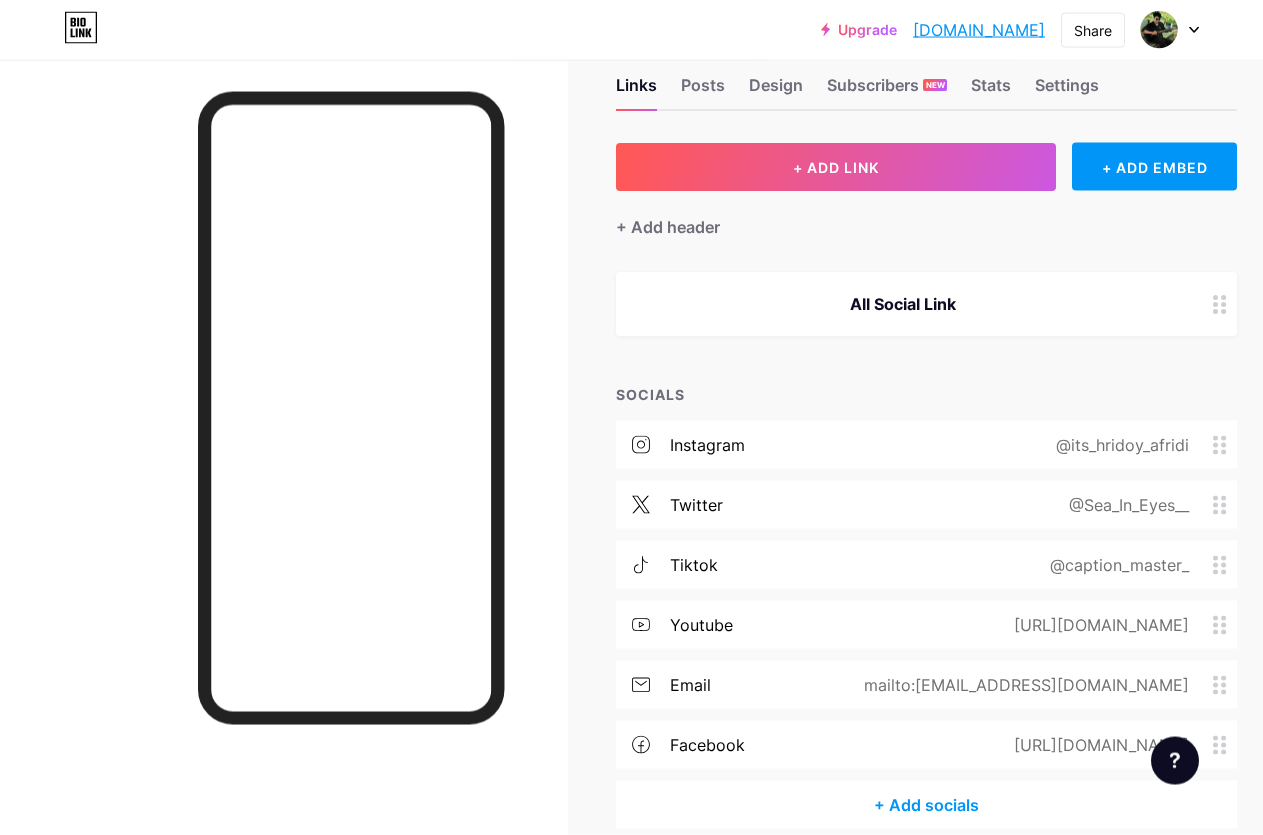 scroll, scrollTop: 34, scrollLeft: 0, axis: vertical 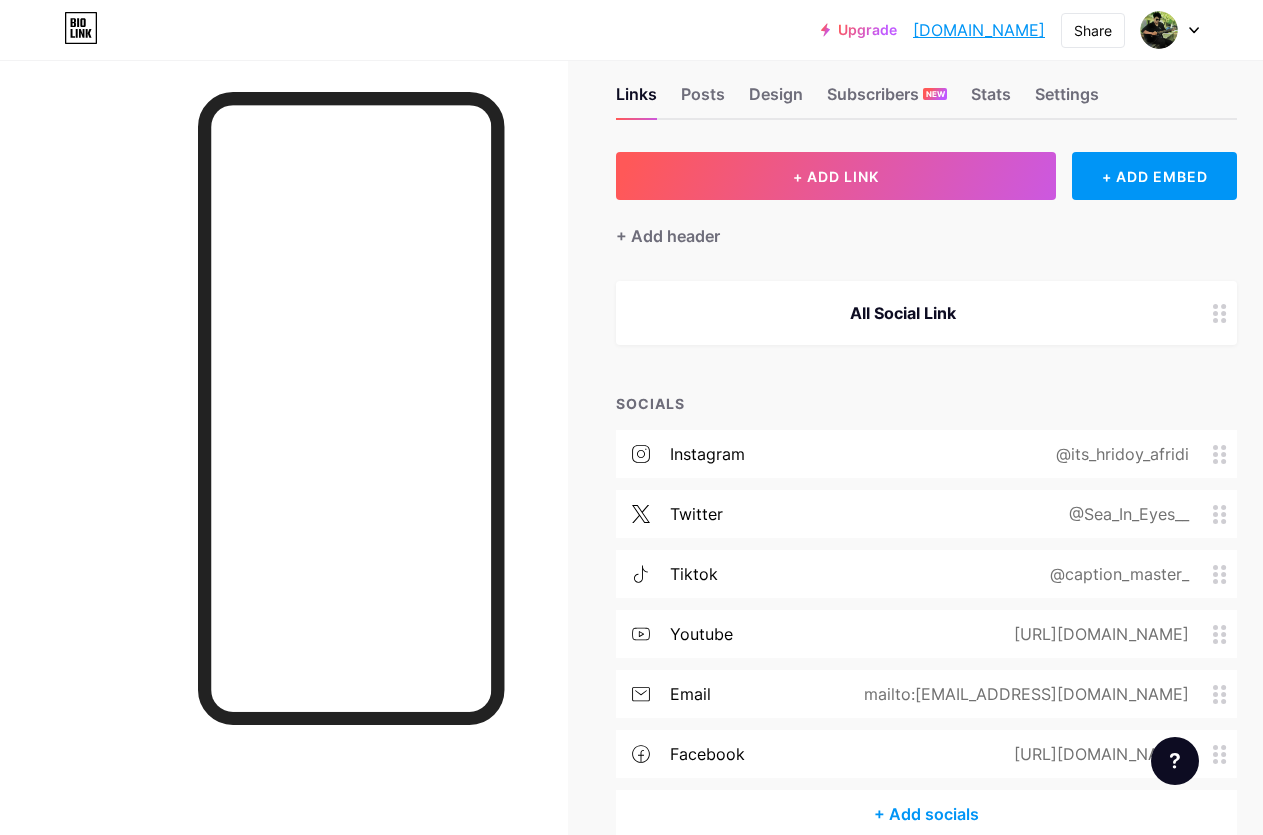 click at bounding box center [1170, 30] 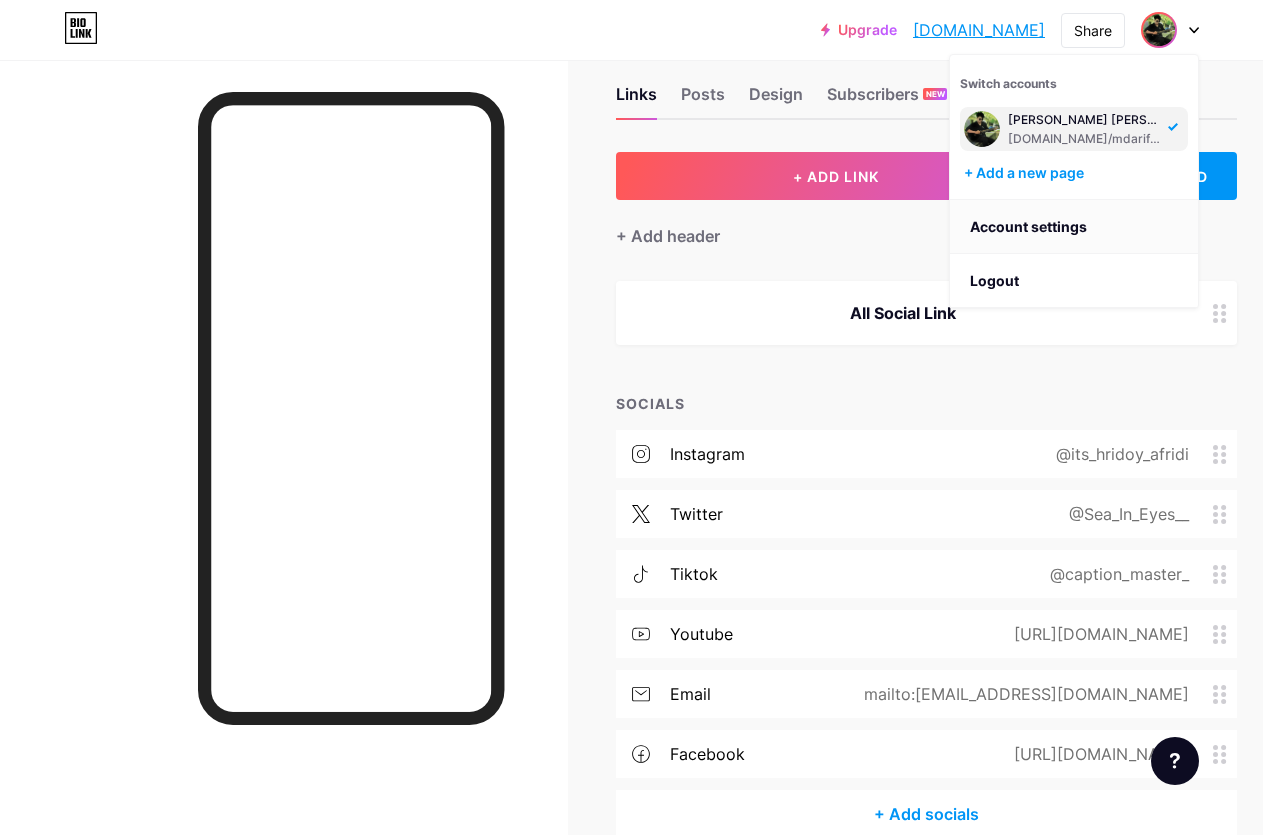 click on "Account settings" at bounding box center [1074, 227] 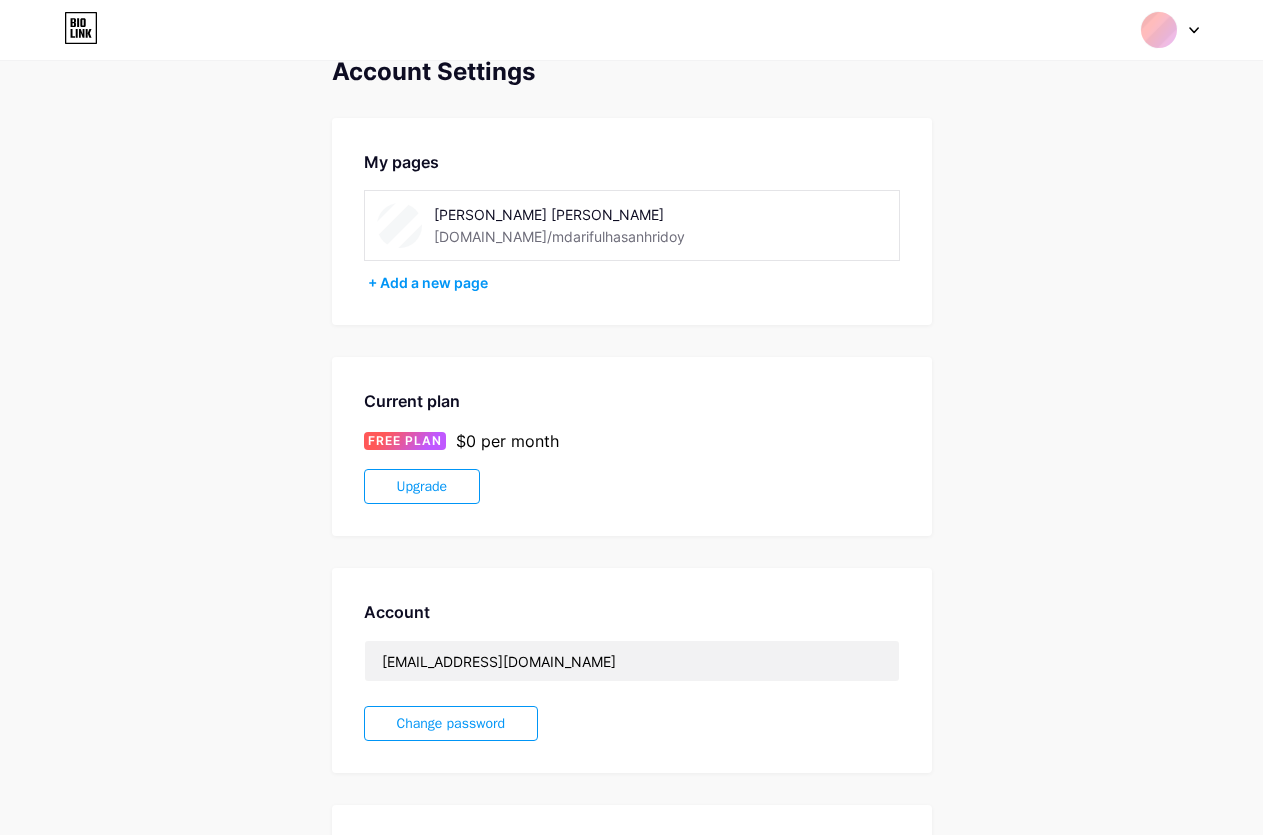 scroll, scrollTop: 0, scrollLeft: 0, axis: both 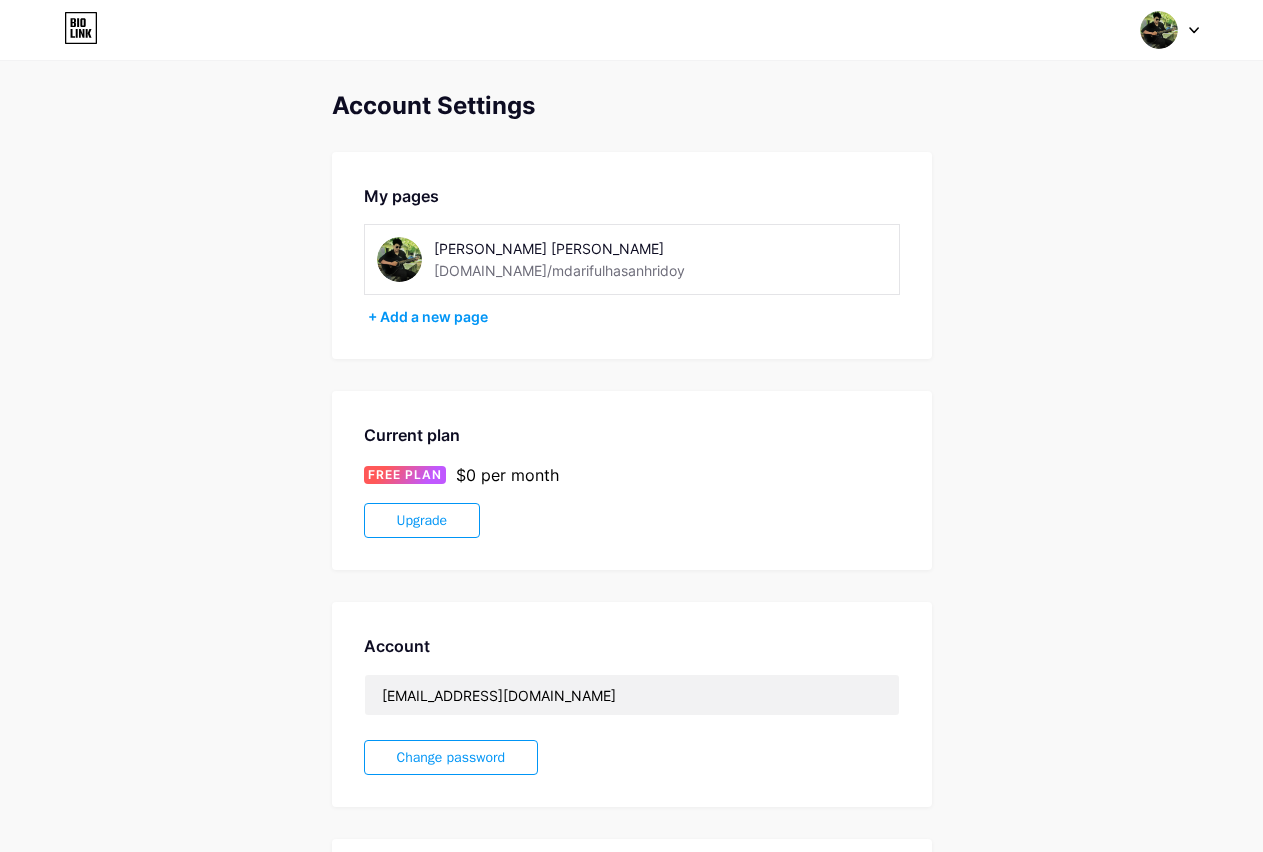 click on "[PERSON_NAME] [PERSON_NAME]" at bounding box center [575, 248] 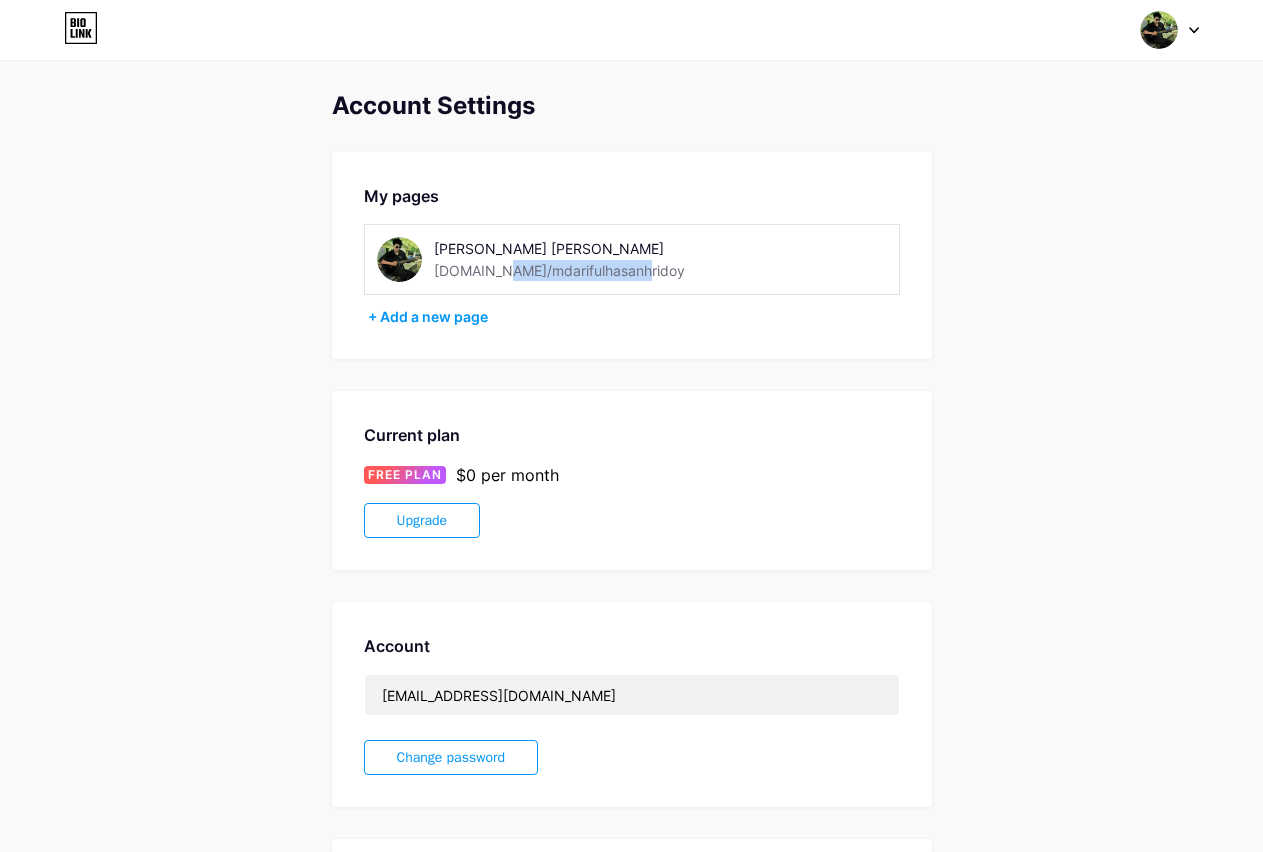 click on "[DOMAIN_NAME]/mdarifulhasanhridoy" at bounding box center (559, 270) 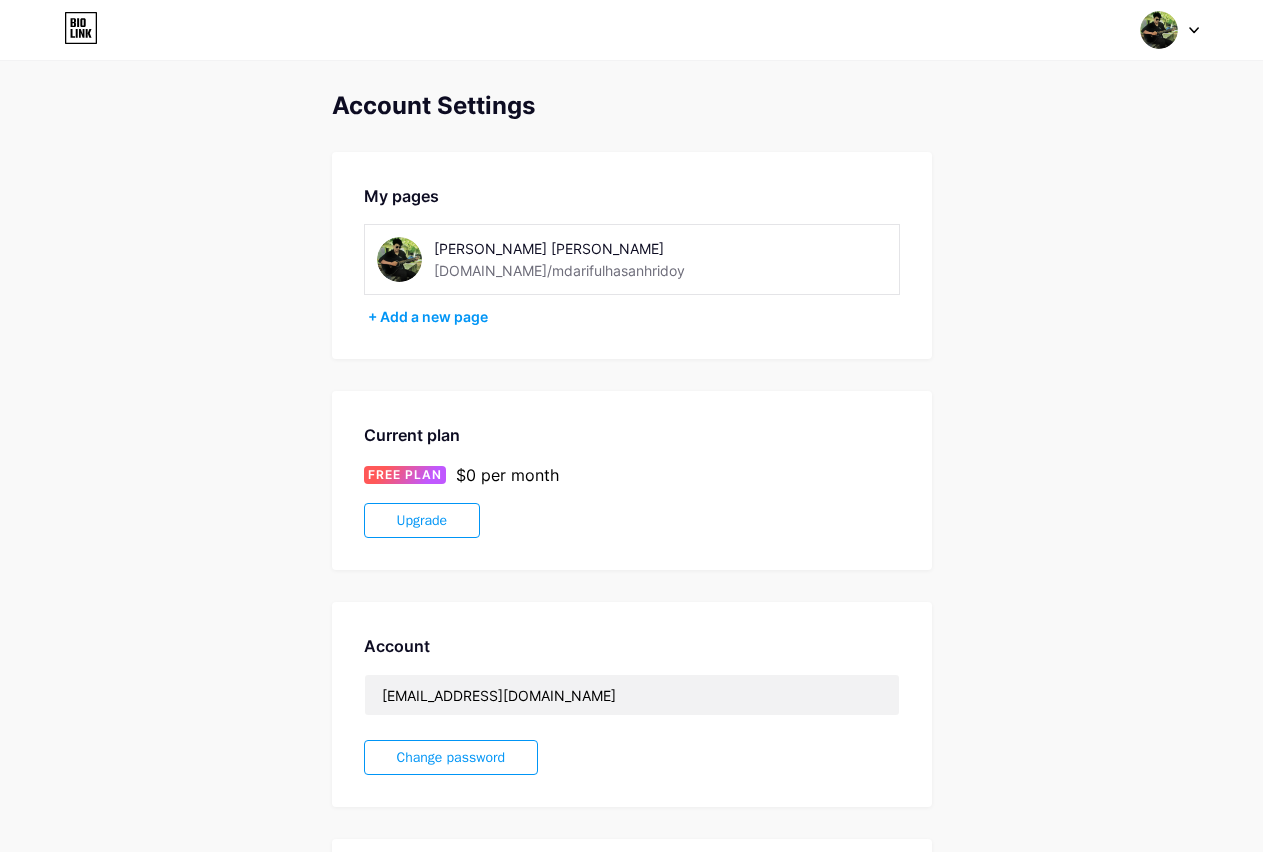 click on "[DOMAIN_NAME]/mdarifulhasanhridoy" at bounding box center (559, 270) 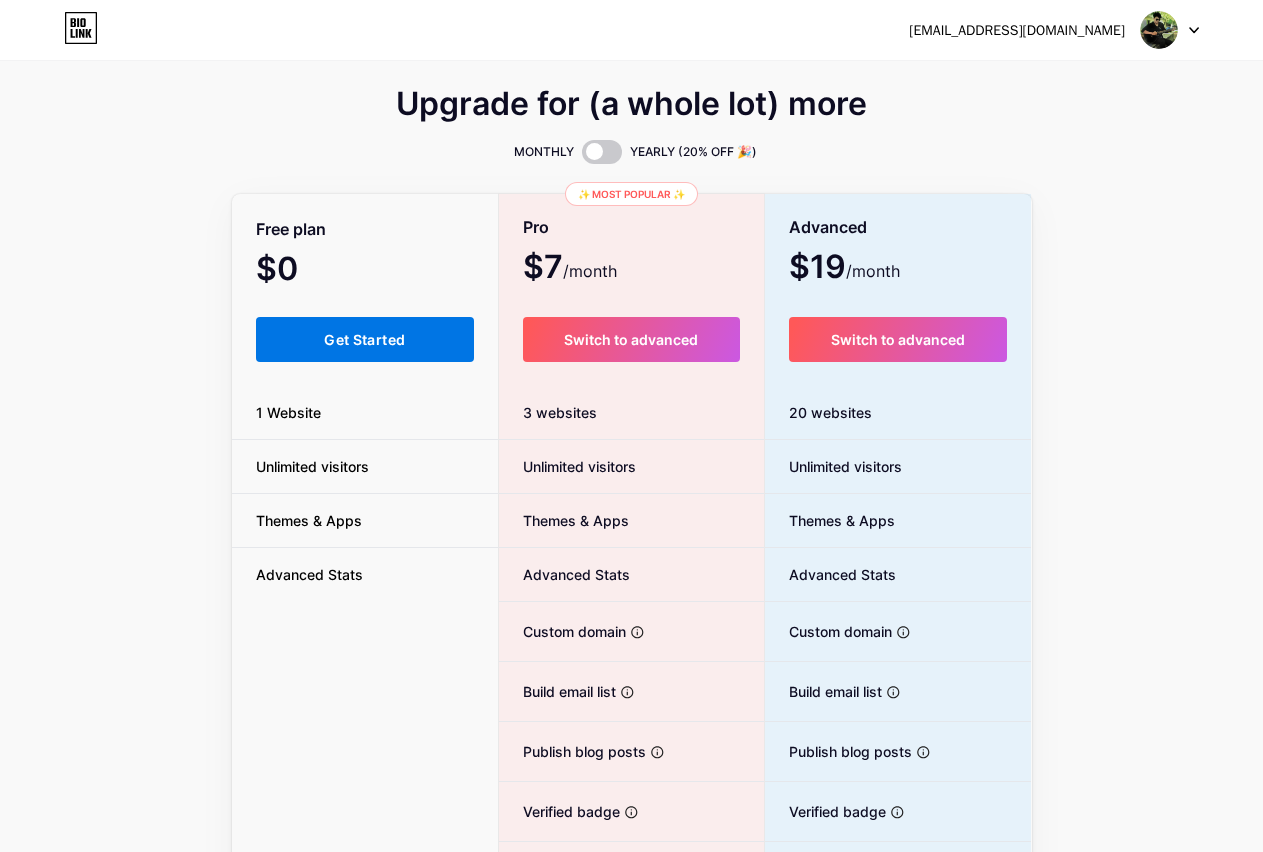 drag, startPoint x: 331, startPoint y: 325, endPoint x: 345, endPoint y: 331, distance: 15.231546 